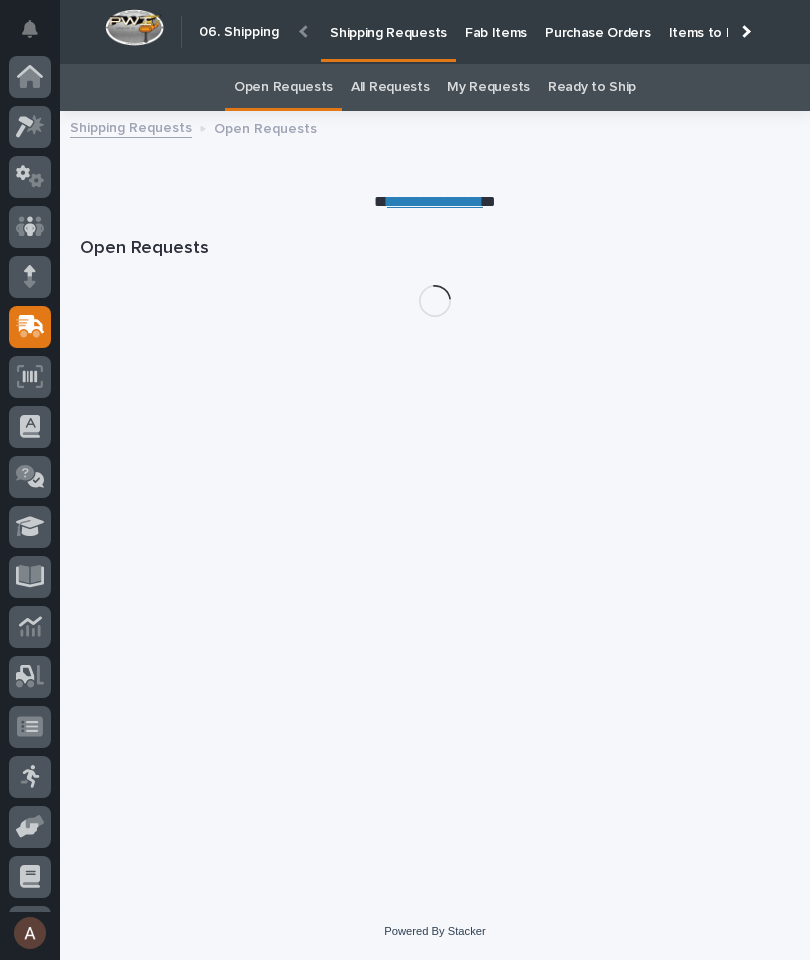 scroll, scrollTop: 0, scrollLeft: 0, axis: both 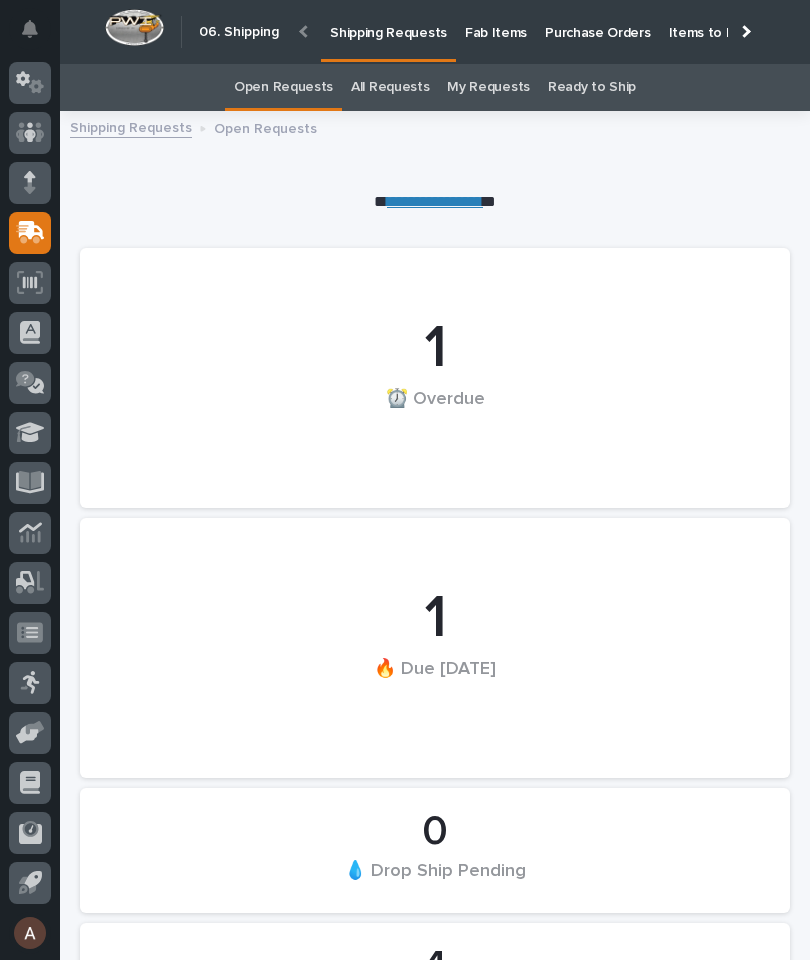click at bounding box center [744, 31] 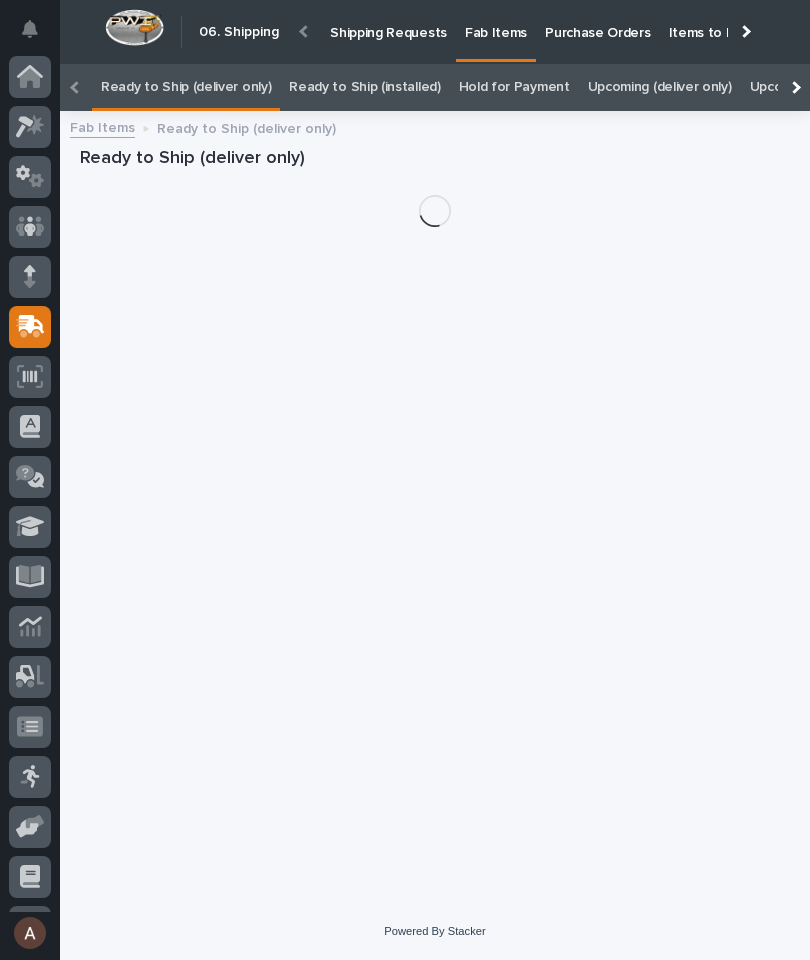 scroll, scrollTop: 94, scrollLeft: 0, axis: vertical 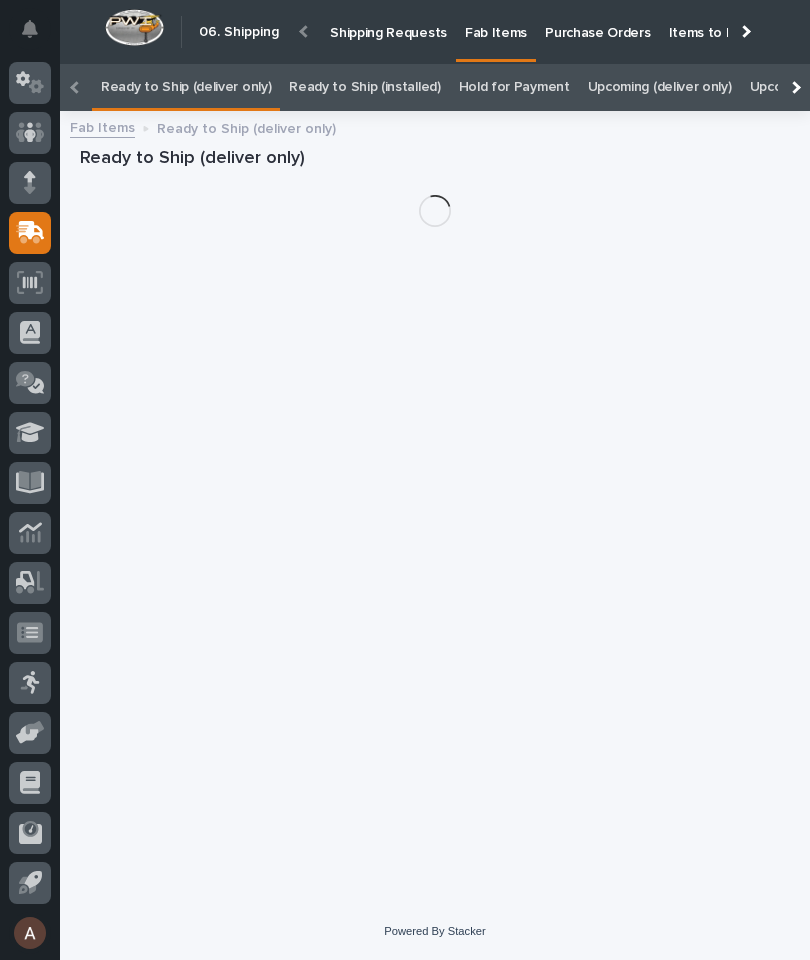 click at bounding box center [794, 87] 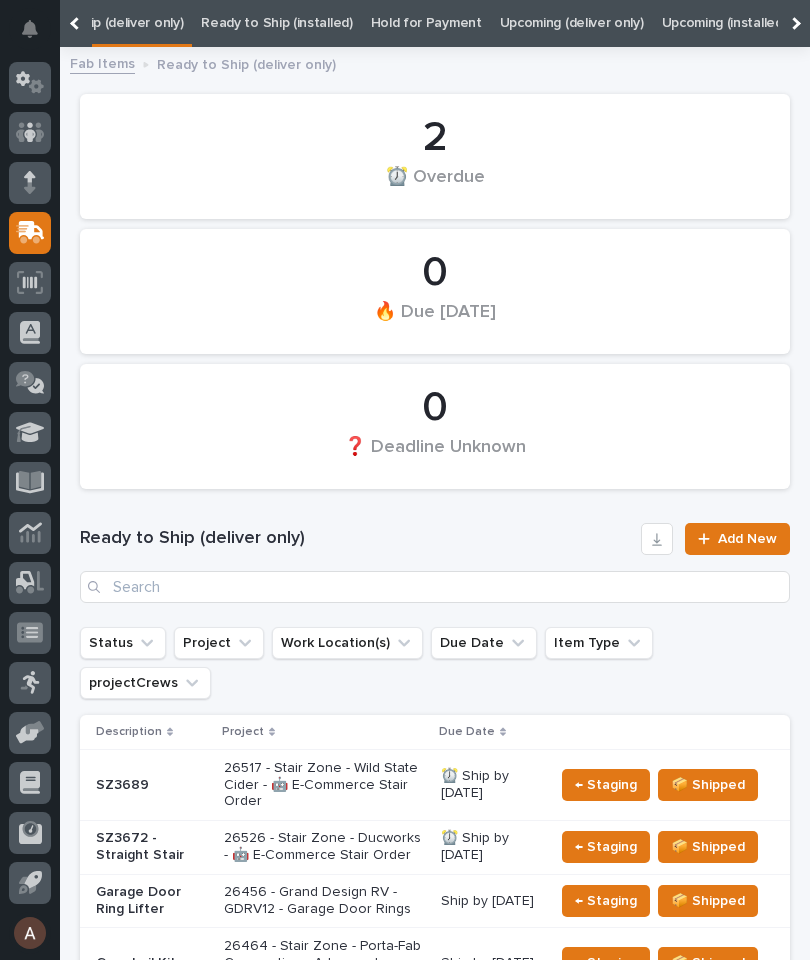 scroll, scrollTop: 0, scrollLeft: 202, axis: horizontal 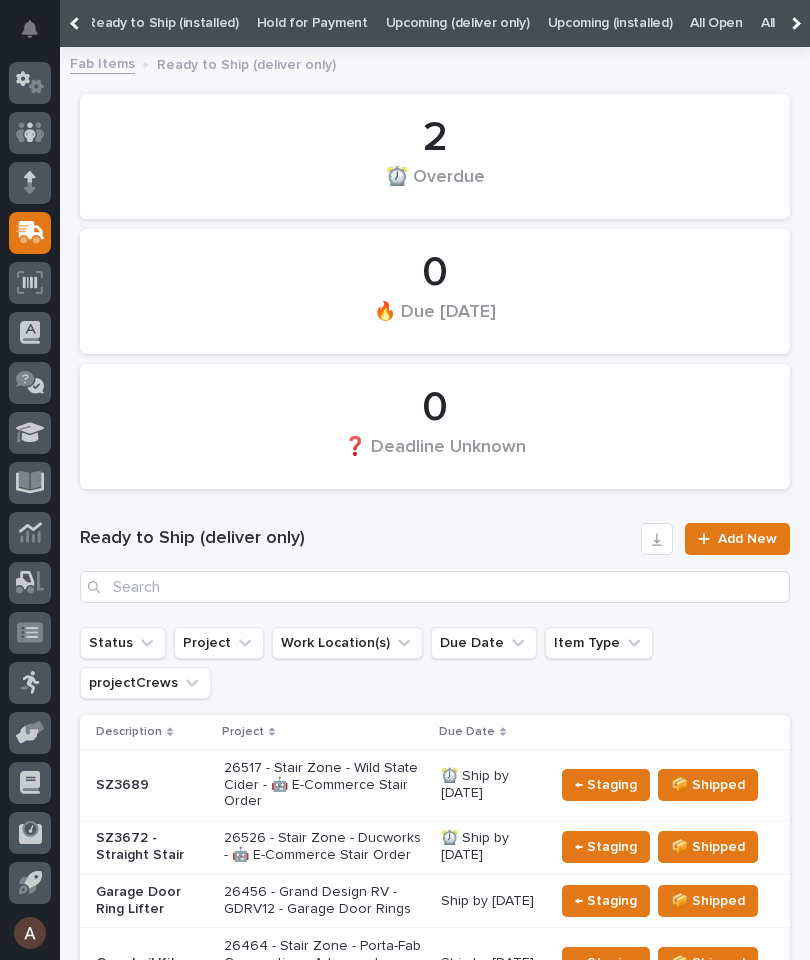 click on "All" at bounding box center [768, 23] 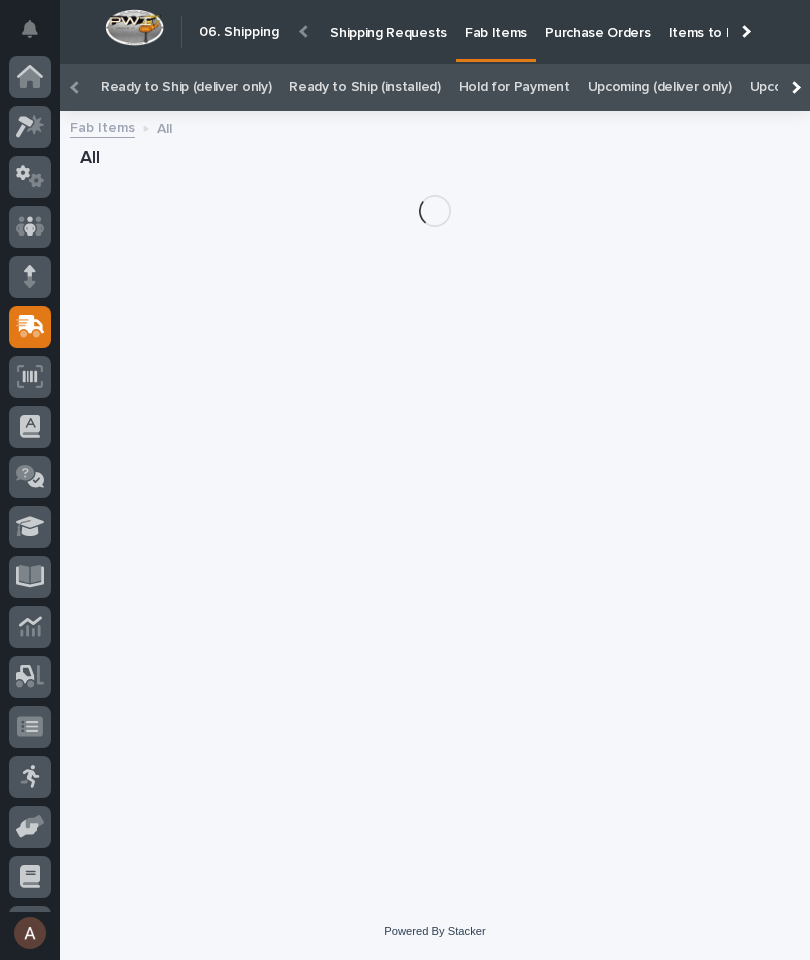 scroll, scrollTop: 22, scrollLeft: 0, axis: vertical 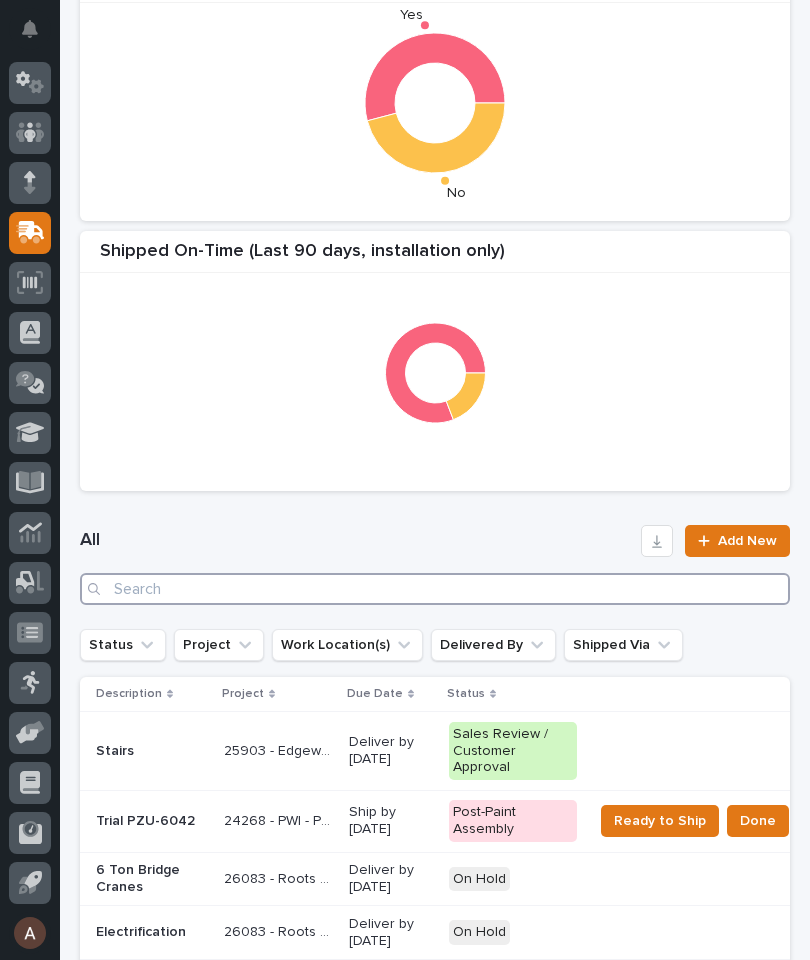 click at bounding box center (435, 589) 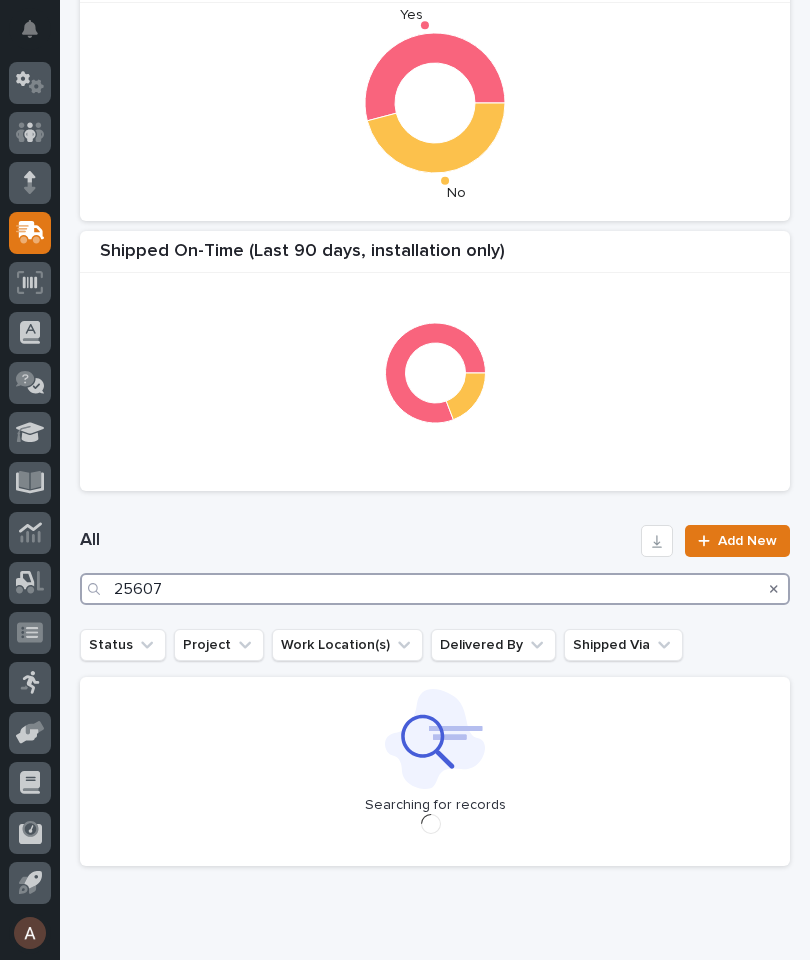 type on "25607" 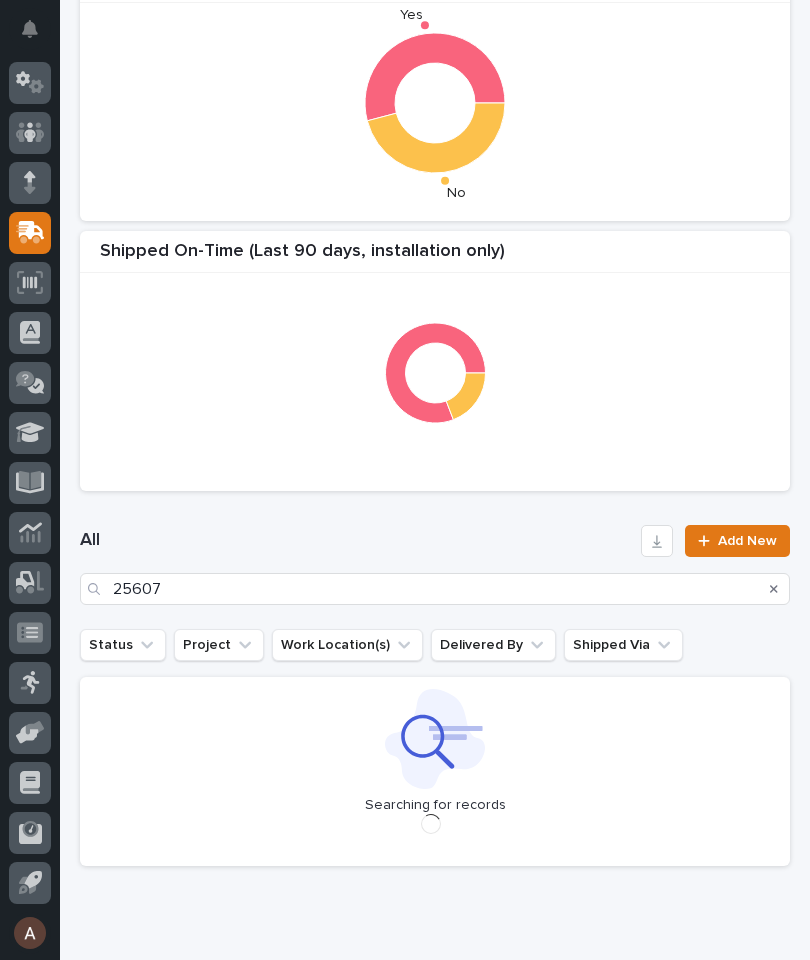 click on "All 25607 Add New" at bounding box center [435, 565] 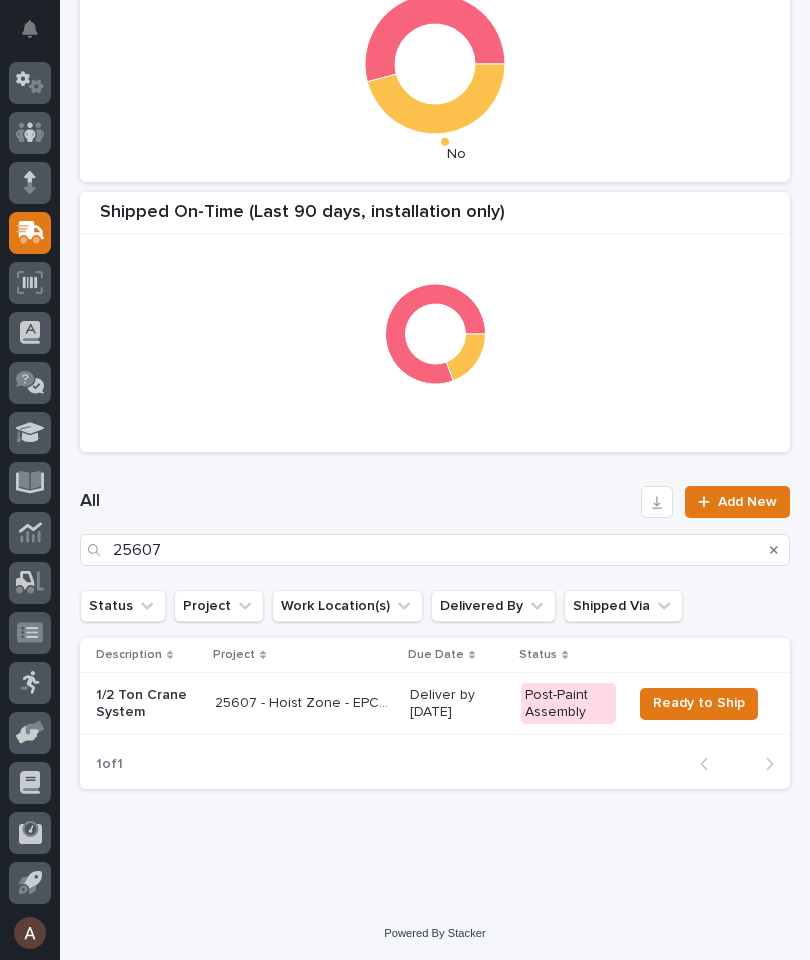 scroll, scrollTop: 505, scrollLeft: 0, axis: vertical 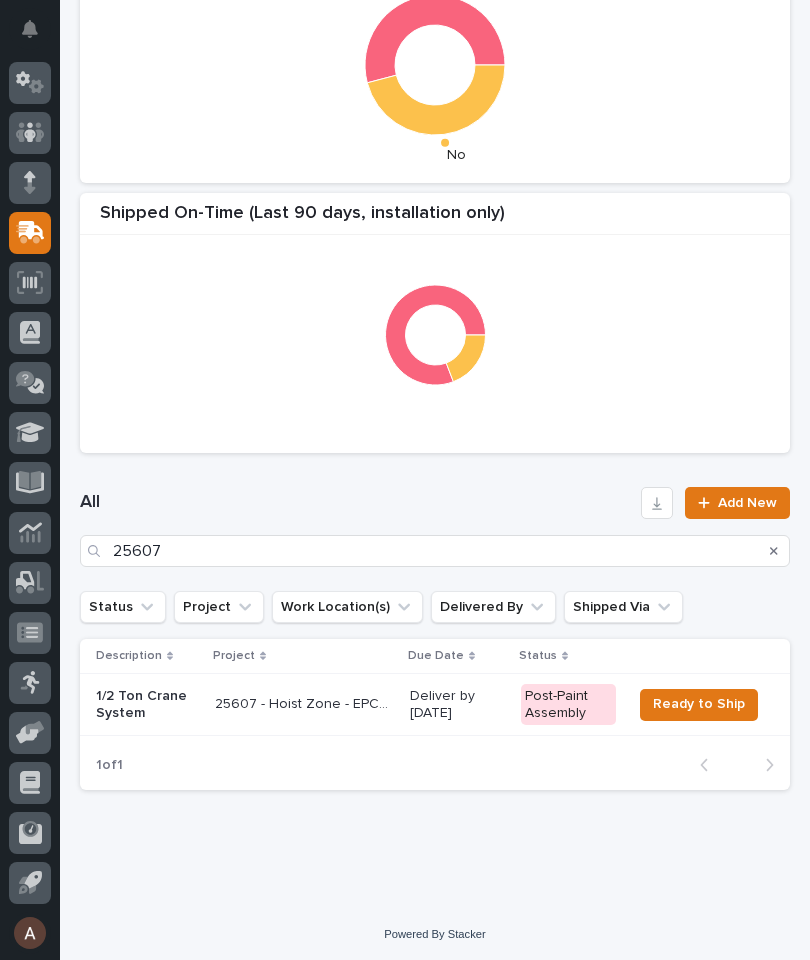 click on "1/2 Ton Crane System" at bounding box center (147, 705) 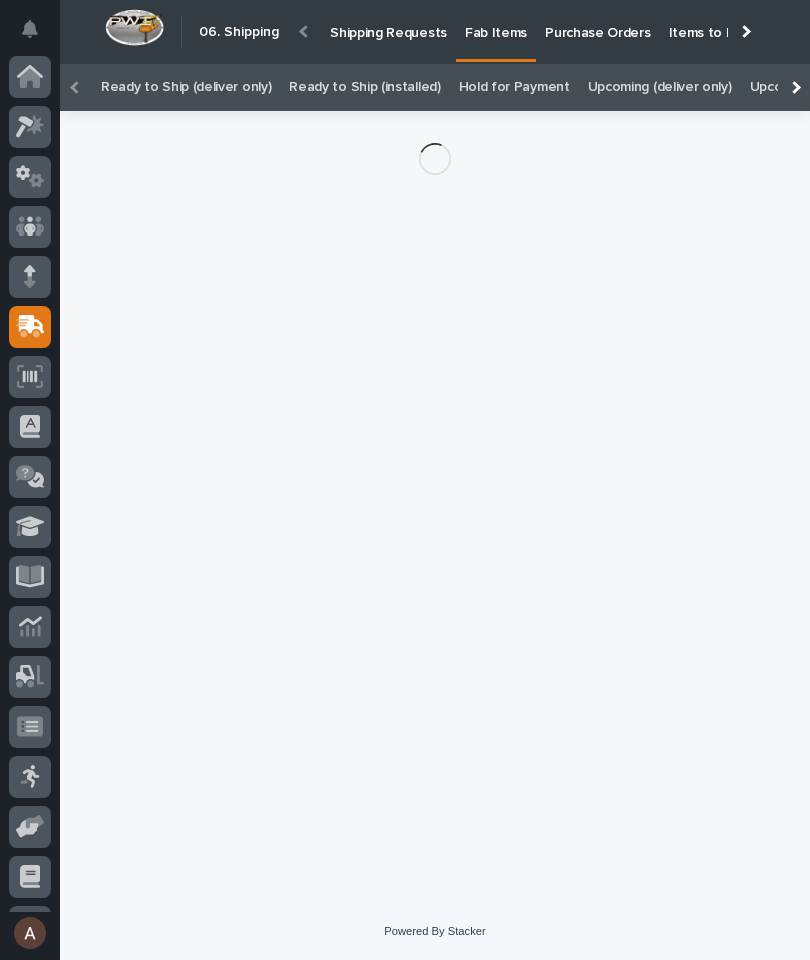 scroll, scrollTop: 57, scrollLeft: 0, axis: vertical 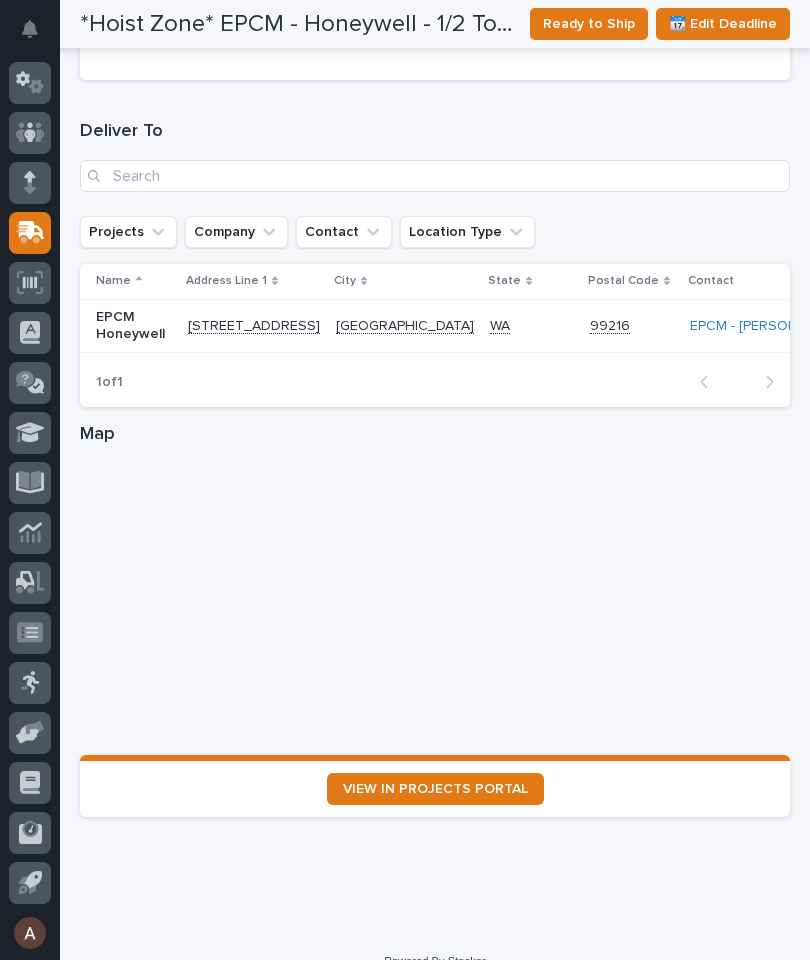 click on "VIEW IN PROJECTS PORTAL" at bounding box center [435, 789] 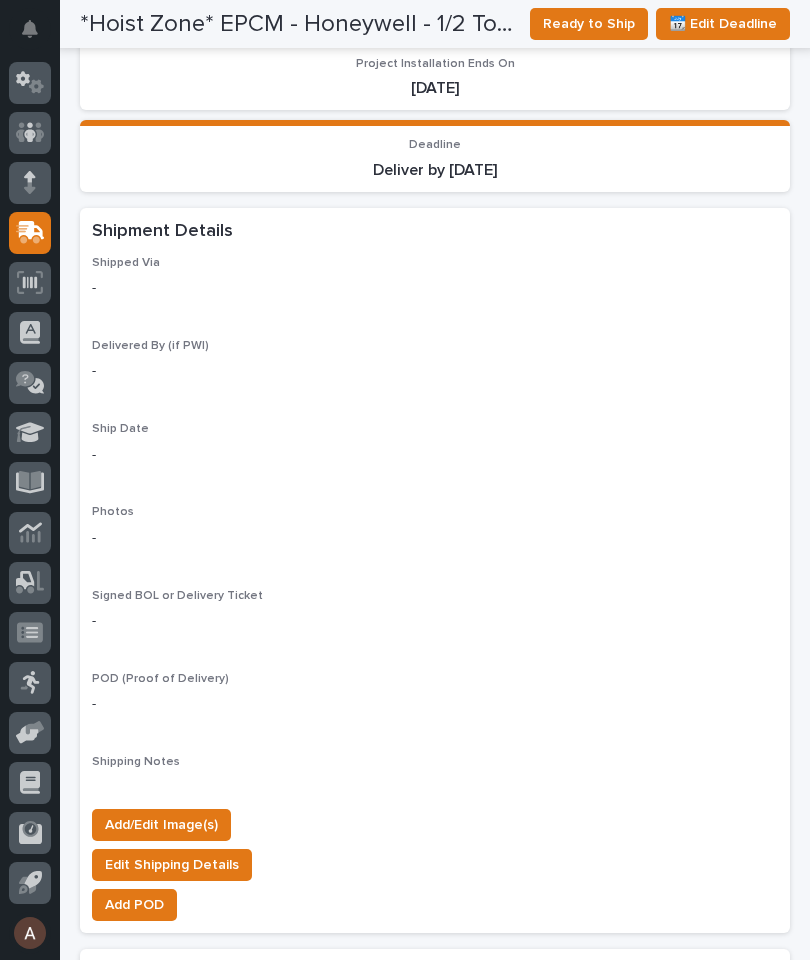 click on "Add/Edit Image(s)" at bounding box center (161, 825) 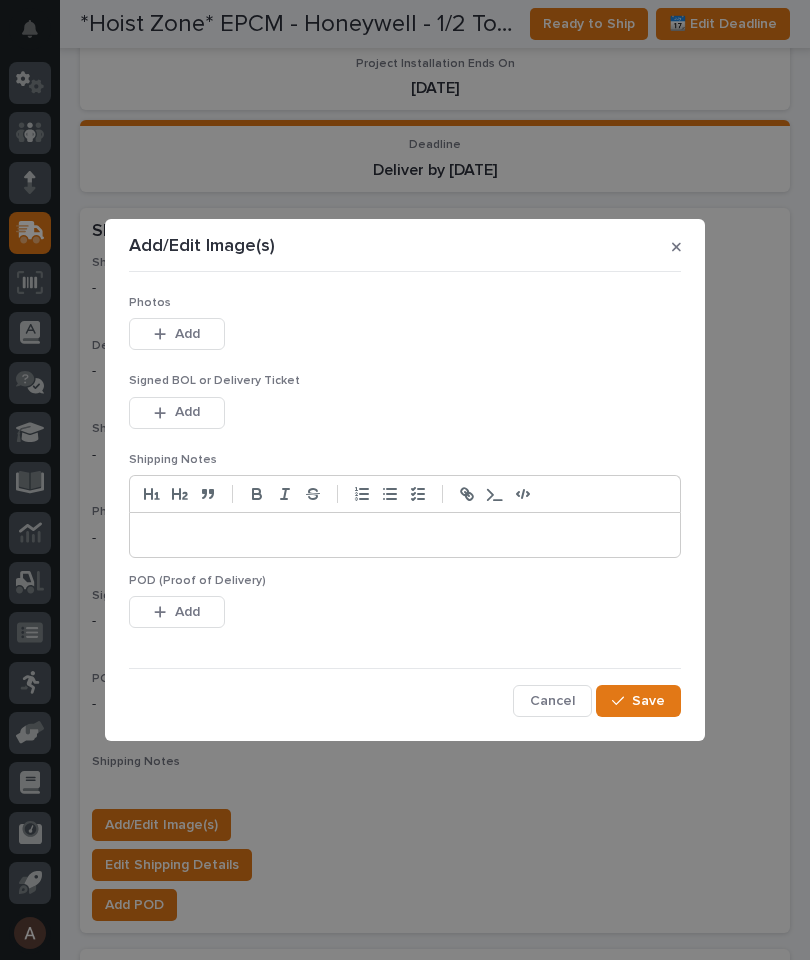 click on "Add" at bounding box center [177, 334] 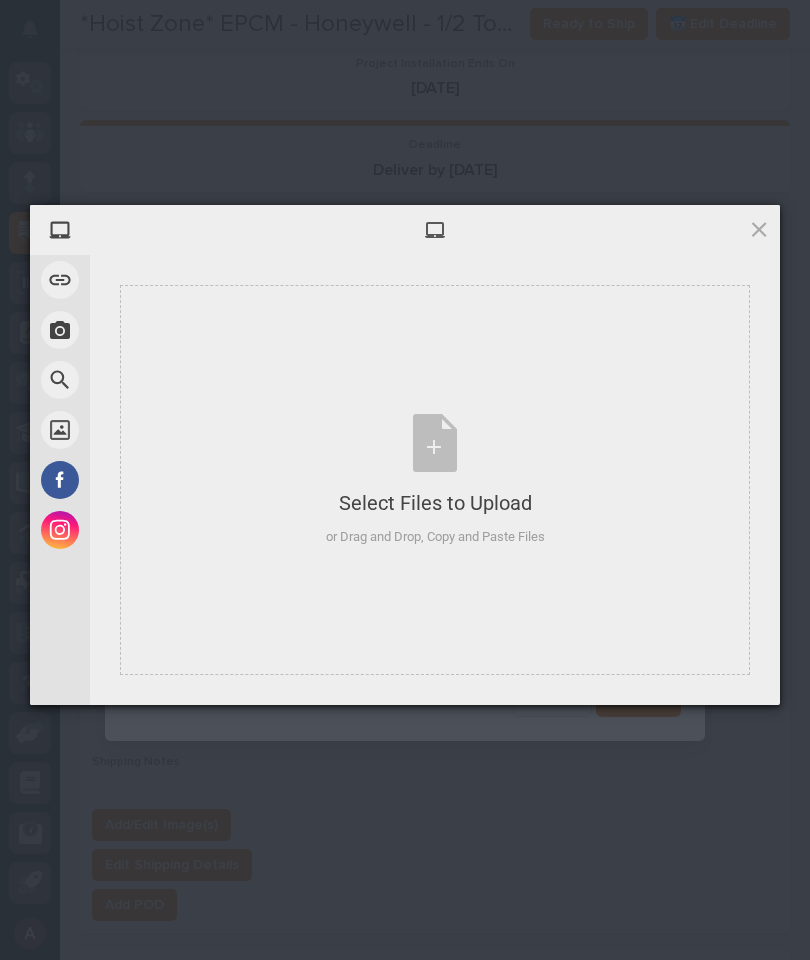 click on "Select Files to Upload
or Drag and Drop, Copy and Paste Files" at bounding box center [435, 480] 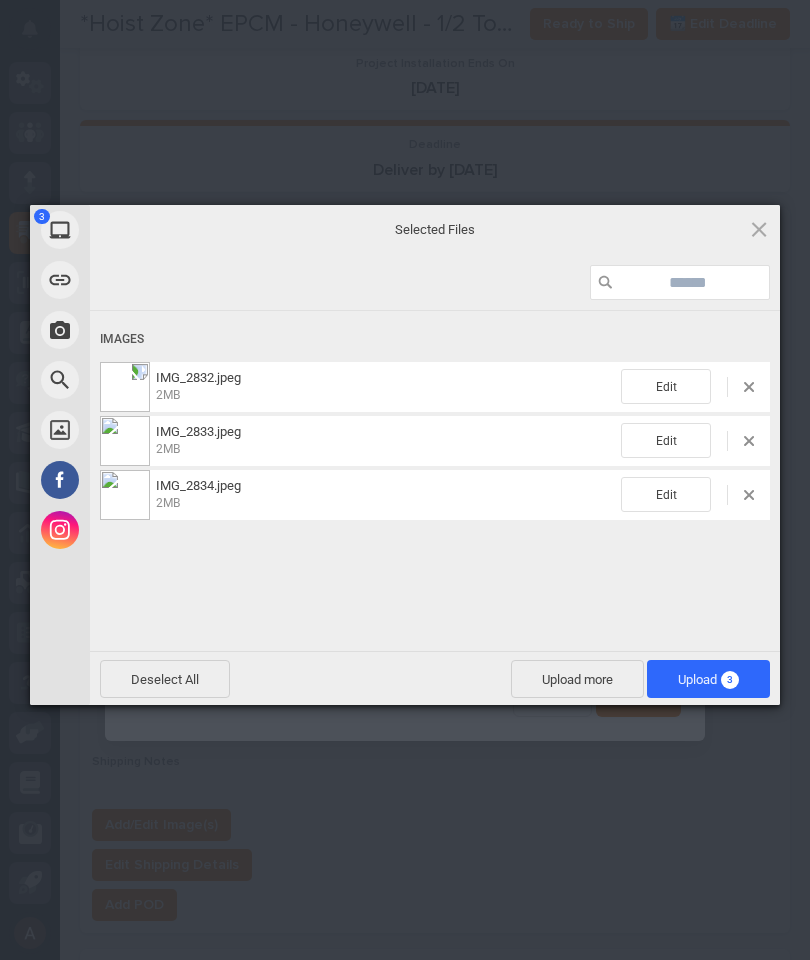click on "3" at bounding box center [730, 680] 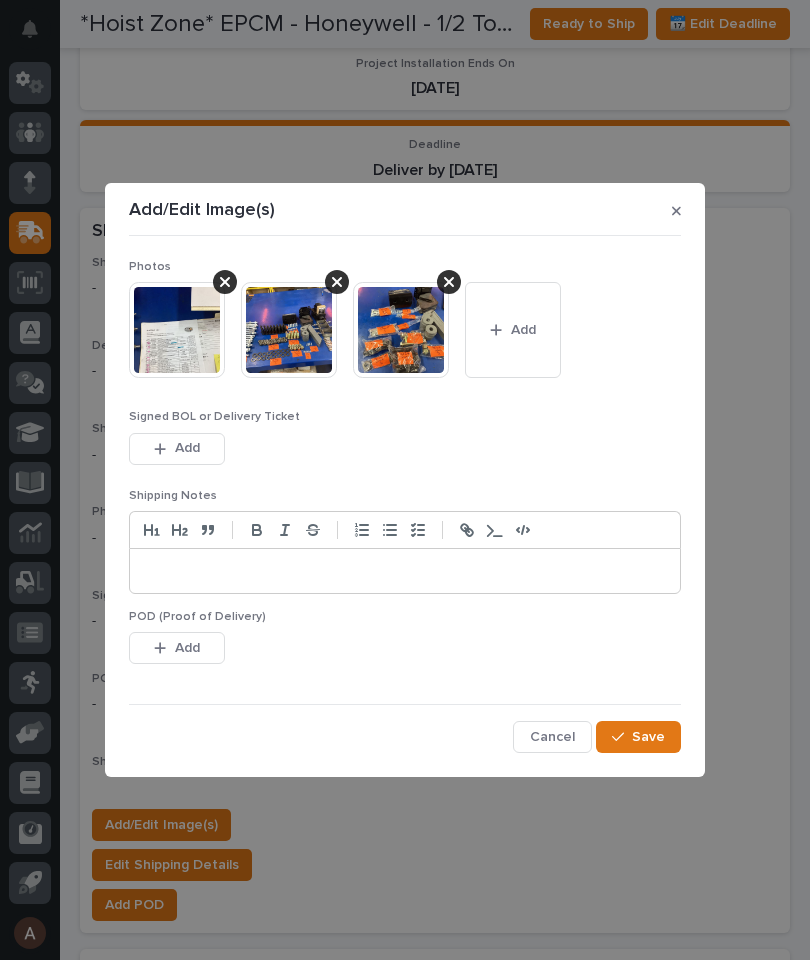 click on "Save" at bounding box center (638, 737) 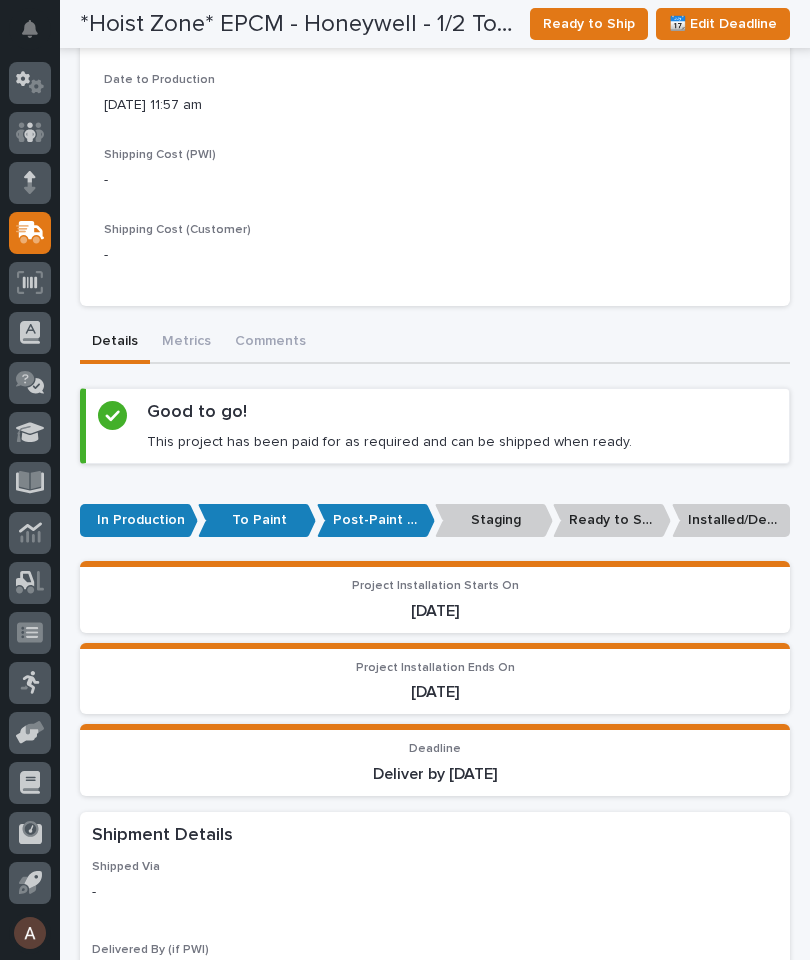click on "*Hoist Zone* EPCM - Honeywell - 1/2 Ton Crane System Tag Prefix - Shipping/Loading List(s) This file cannot be opened Download File Special Instructions                                         •••                                                                     Project 25607 - Hoist Zone - EPCM - 1/2 Ton Crane System    Project Confirmation This file cannot be opened Download File Crews Involved Production Installation Customer Support Item QTY 1 Item Type Bridge Crane System - Freestanding Motorized Date to Production 06/24/2025 11:57 am Shipping Cost (PWI) - Shipping Cost (Customer) - Sorry, there was an error saving your record. Please try again. Please fill out the required fields below. Details Metrics Comments Loading... Saving… Loading... Saving… Loading... Saving… Shipping Notes ✏️ Edit Notes Loading... Saving… Loading... Saving… Loading... Saving… Loading... Saving… Good to go! This project has been paid for as required and can be shipped when ready. Loading... Saving…" at bounding box center (435, 869) 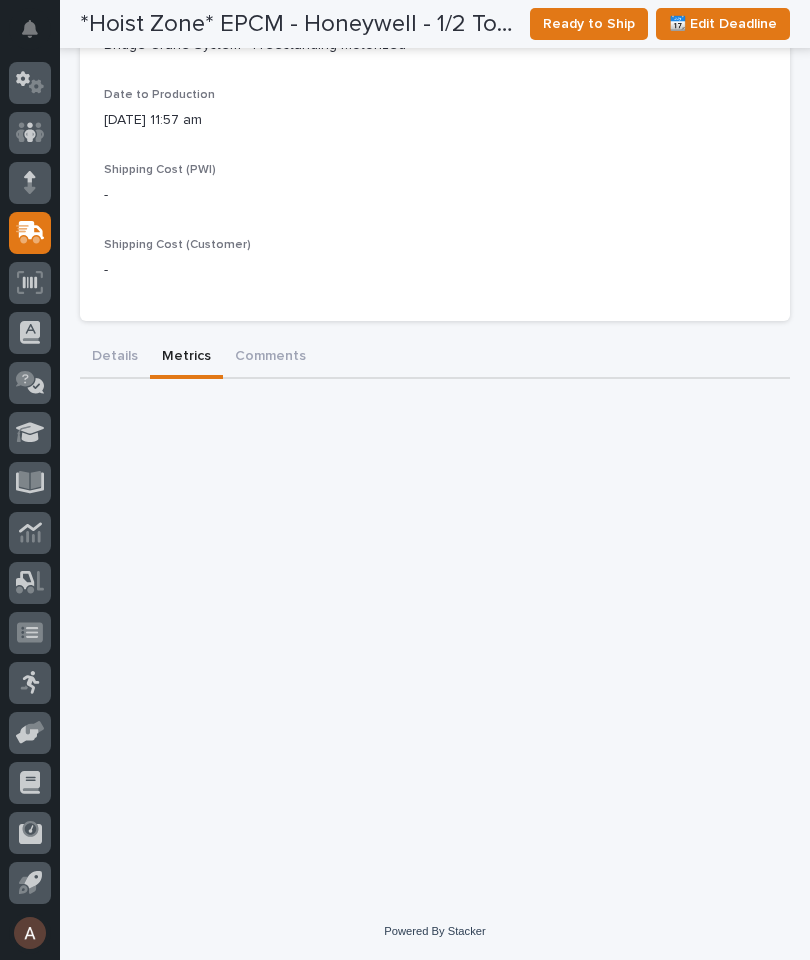 scroll, scrollTop: 931, scrollLeft: 0, axis: vertical 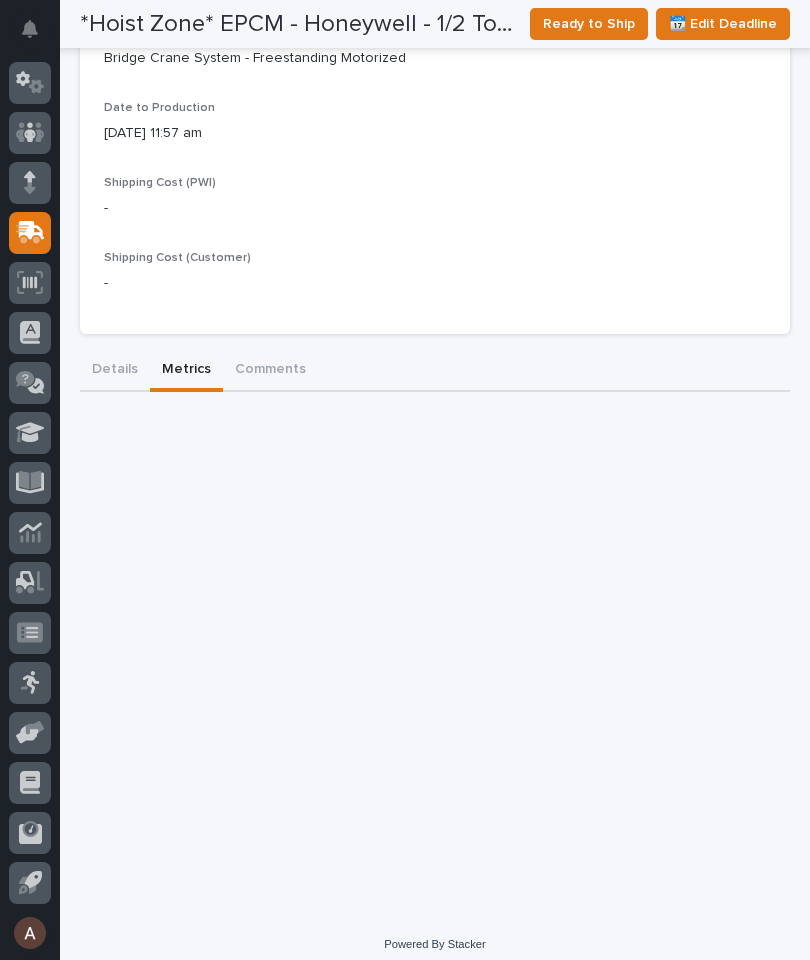click on "**********" at bounding box center (435, 32) 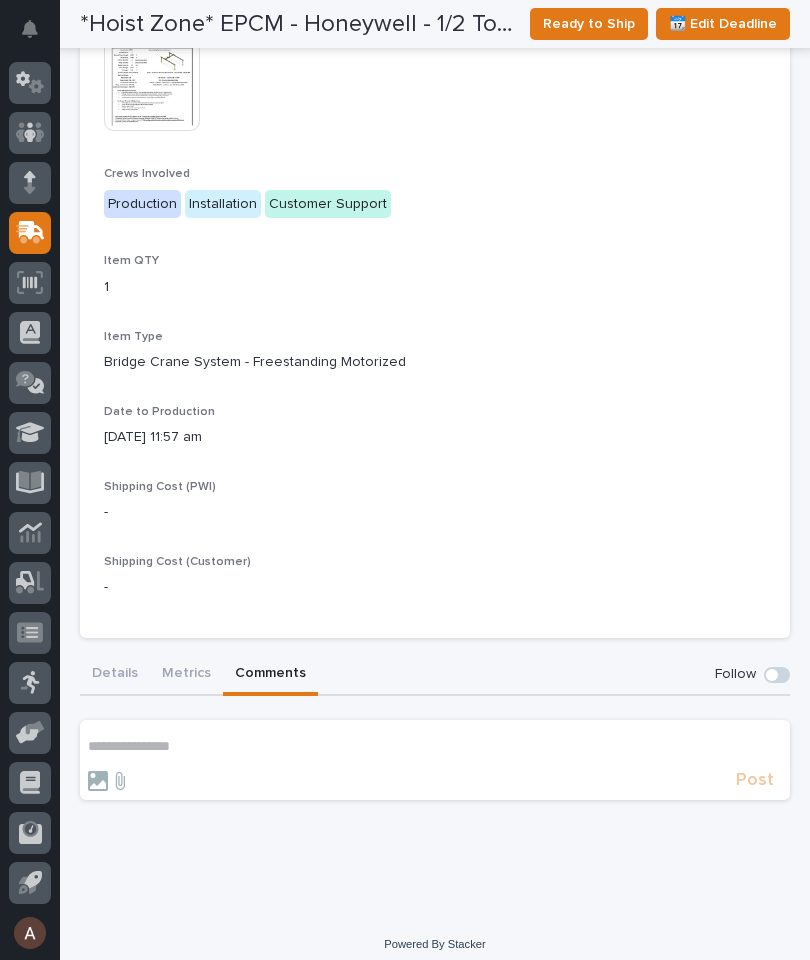 scroll, scrollTop: 626, scrollLeft: 0, axis: vertical 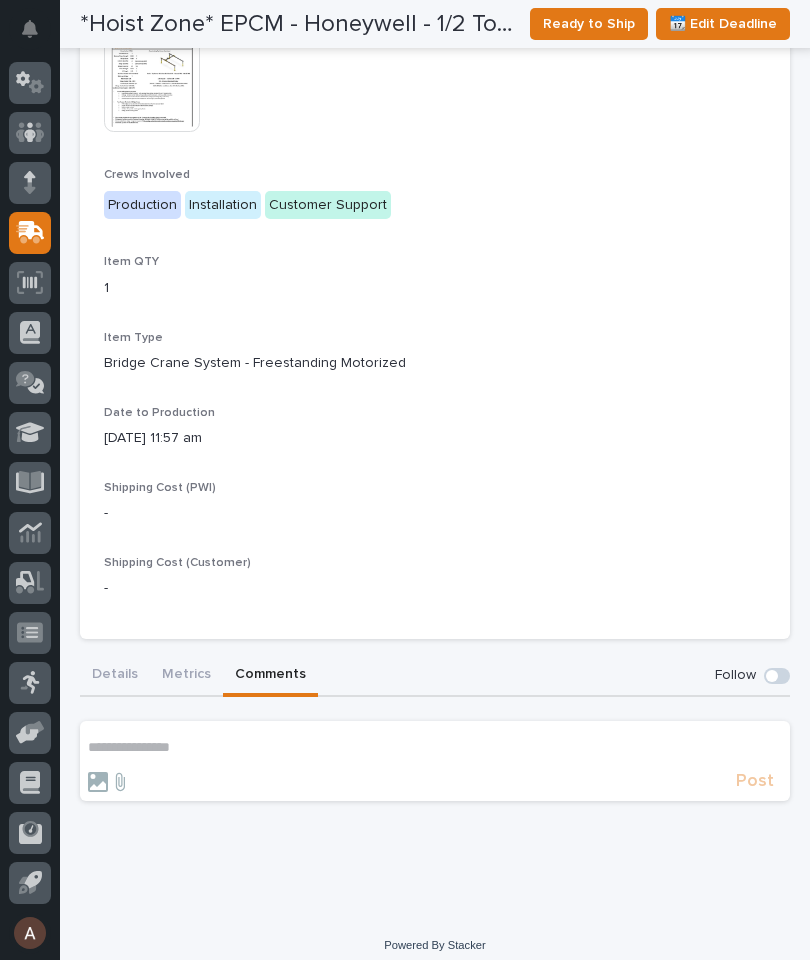 click on "Details" at bounding box center (115, 676) 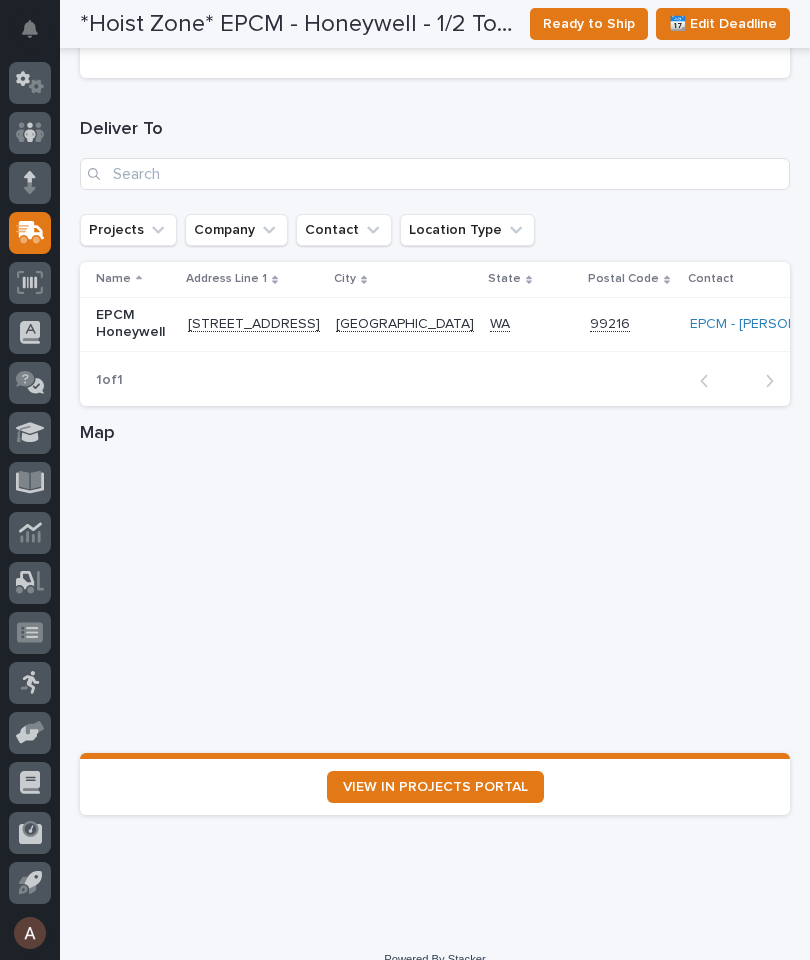 scroll, scrollTop: 2645, scrollLeft: 0, axis: vertical 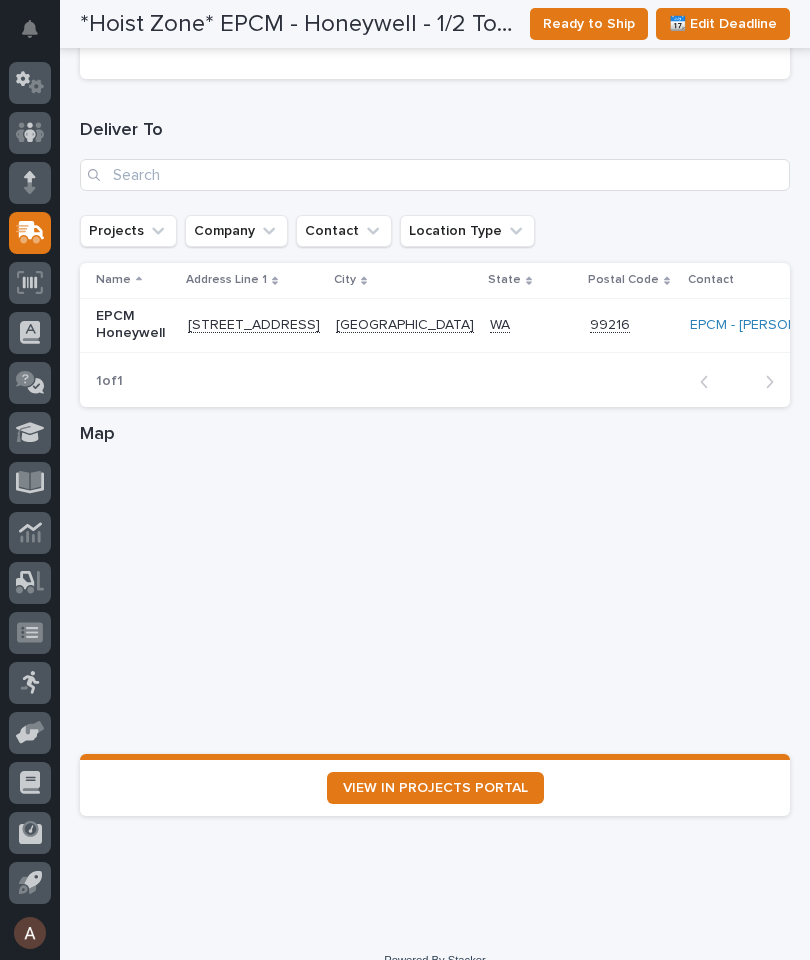 click on "VIEW IN PROJECTS PORTAL" at bounding box center (435, 788) 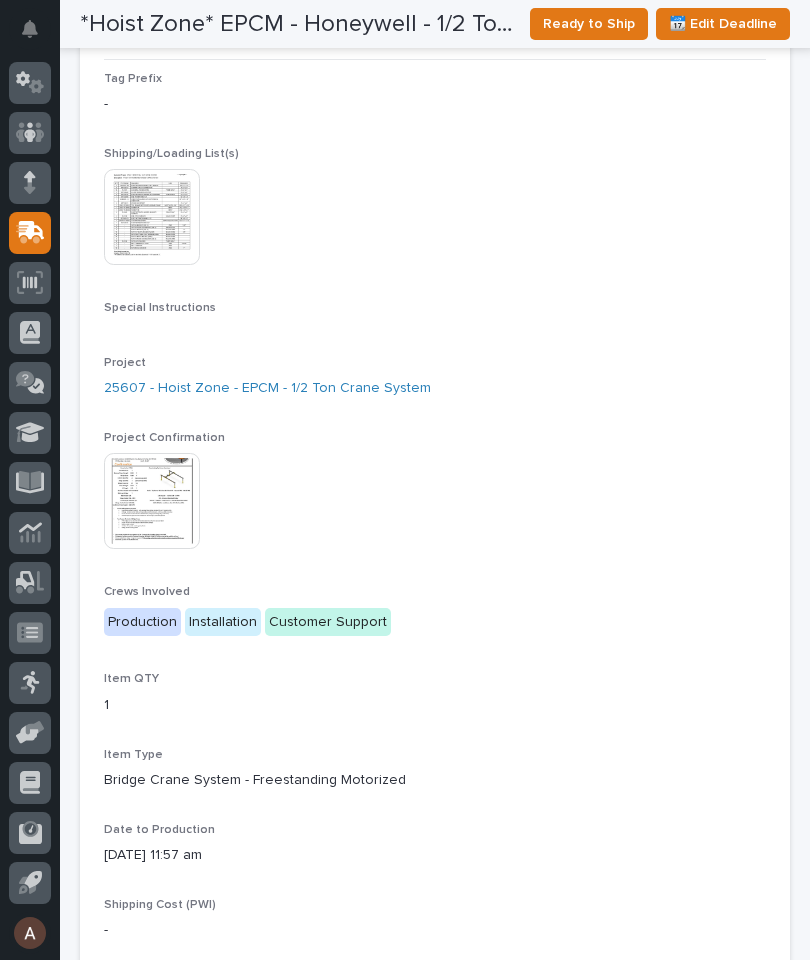 scroll, scrollTop: 208, scrollLeft: 0, axis: vertical 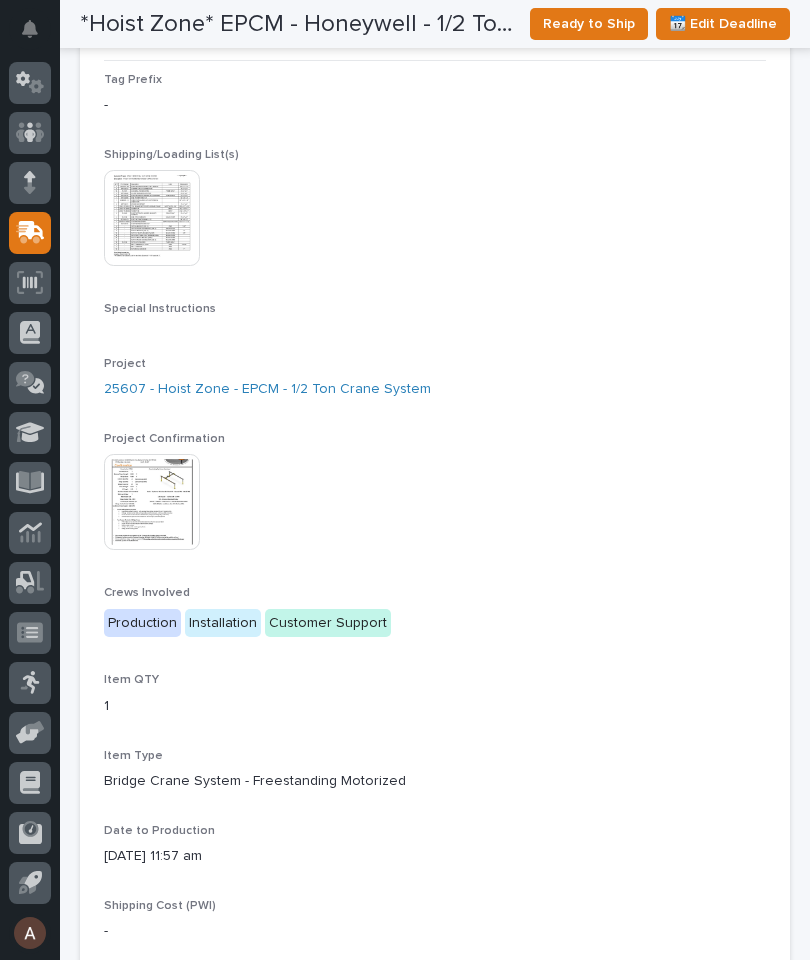 click at bounding box center [152, 502] 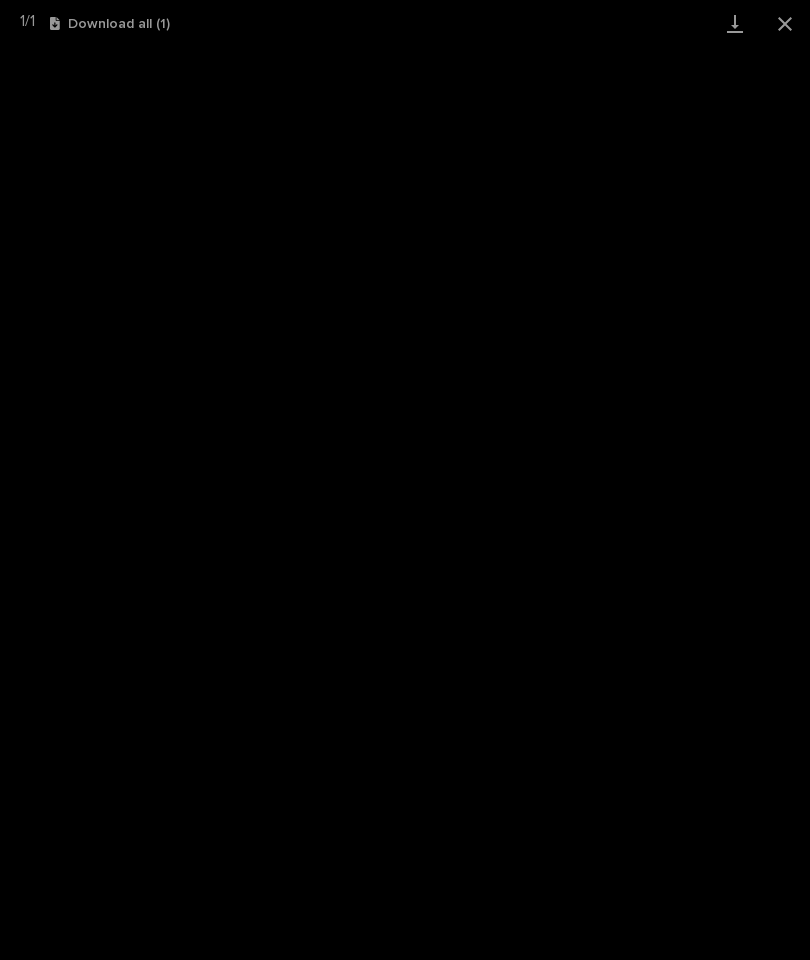 click at bounding box center [735, 23] 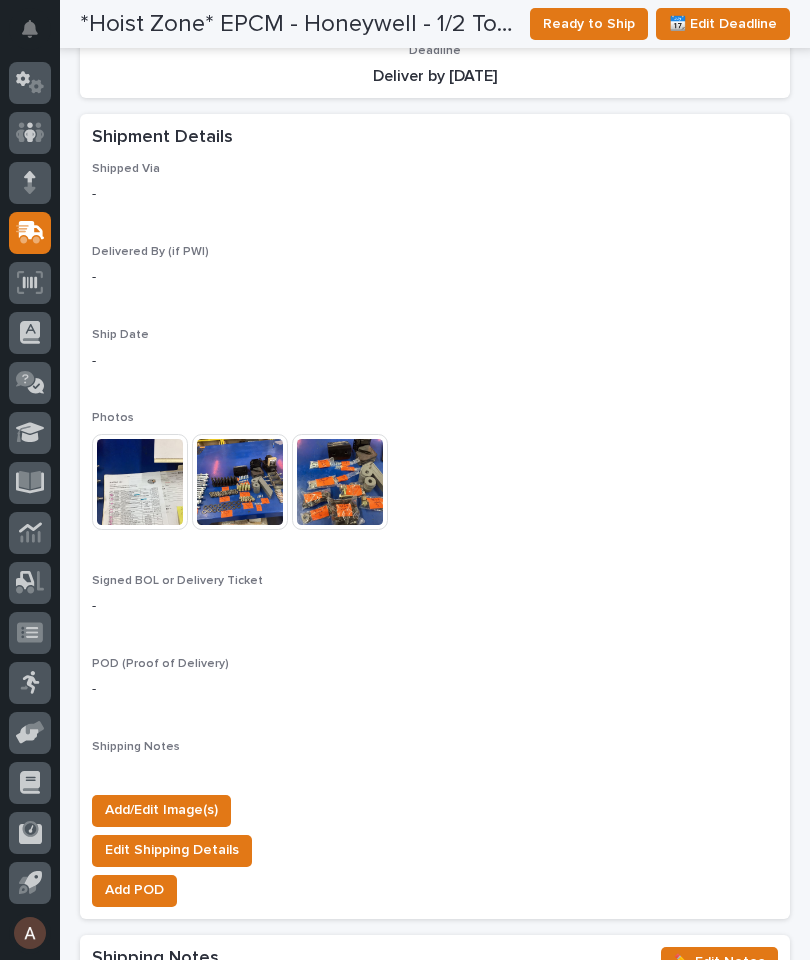 scroll, scrollTop: 1661, scrollLeft: 0, axis: vertical 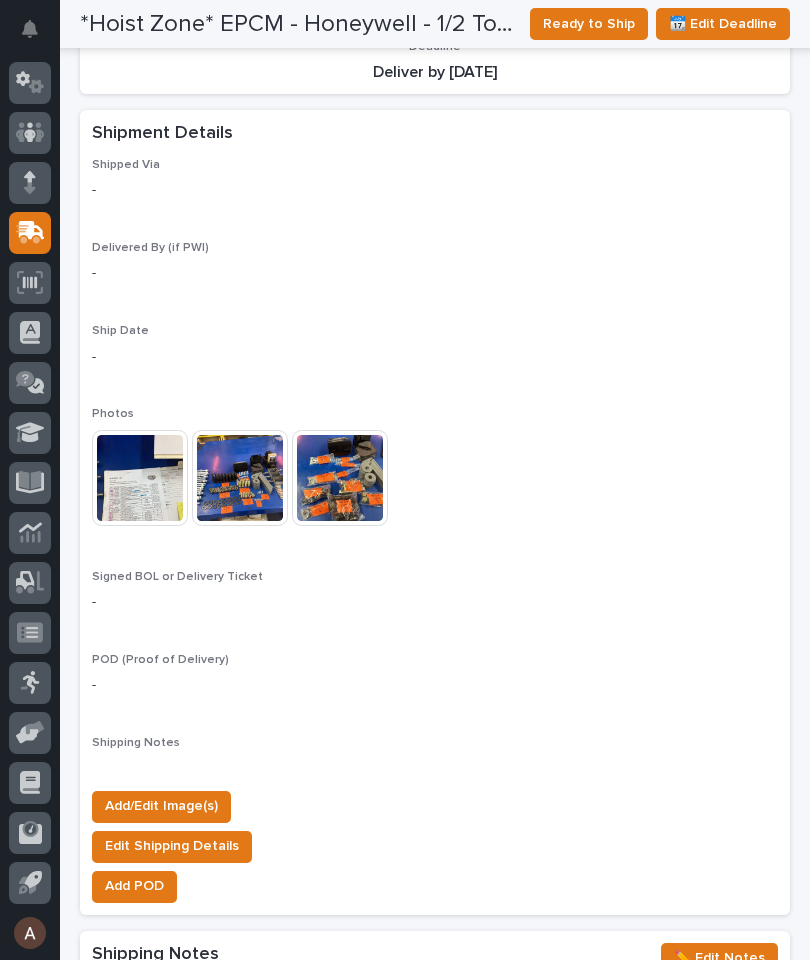 click on "Add/Edit Image(s) Edit Shipping Details Add POD" at bounding box center (435, 843) 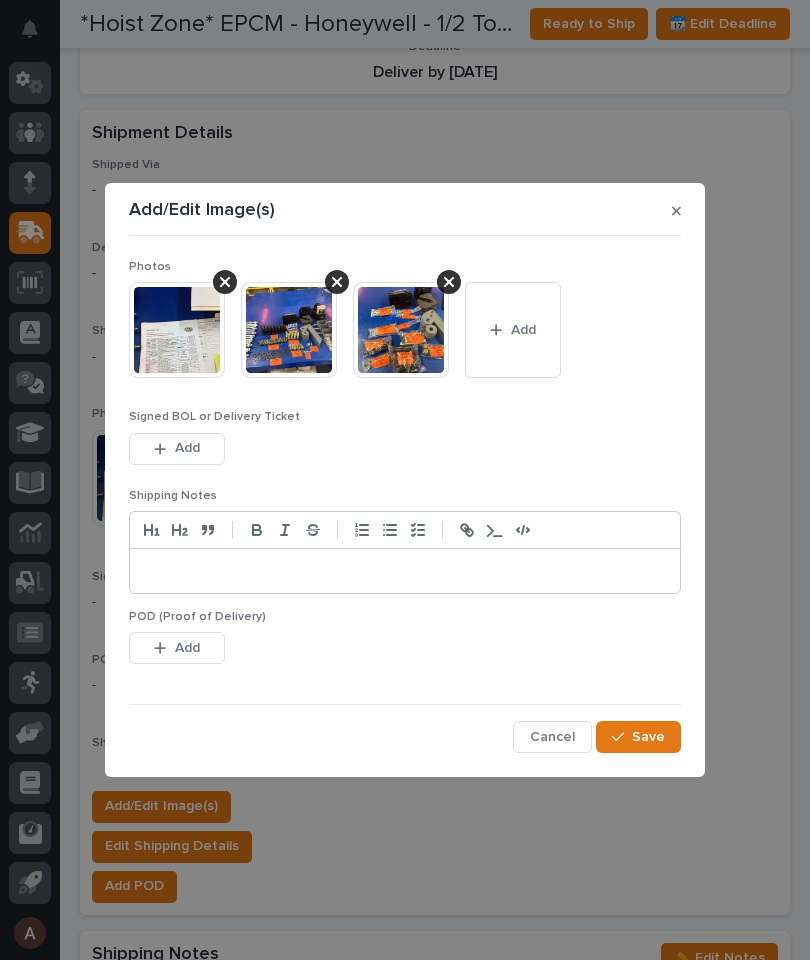 click on "Add" at bounding box center [513, 330] 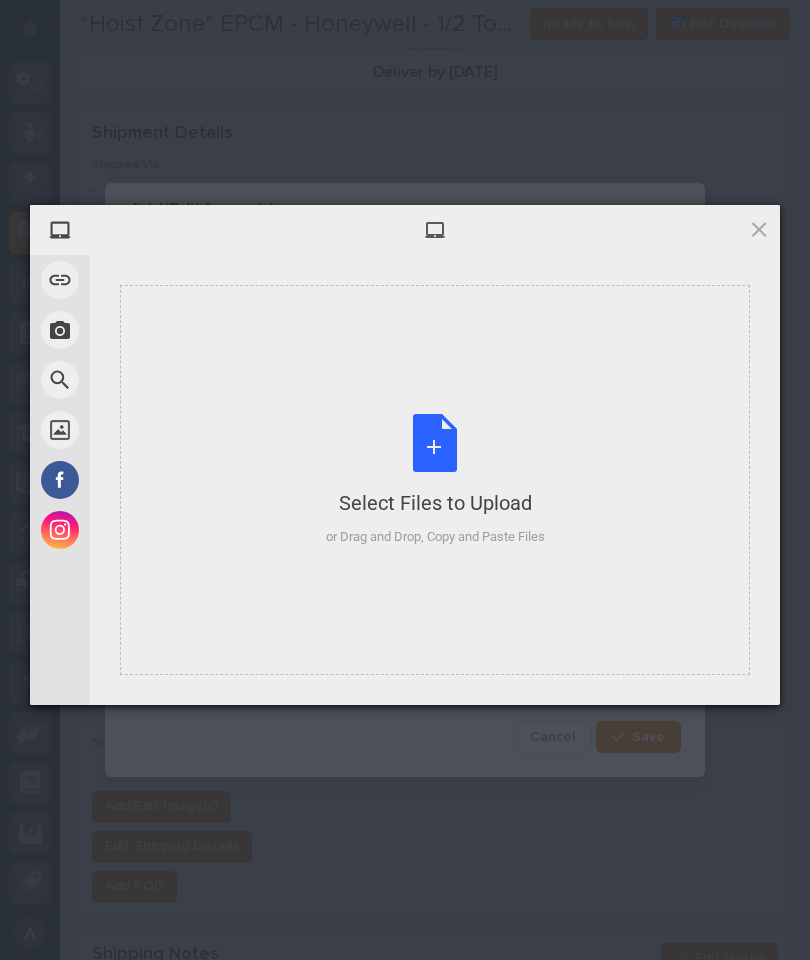 click on "Select Files to Upload
or Drag and Drop, Copy and Paste Files" at bounding box center [435, 480] 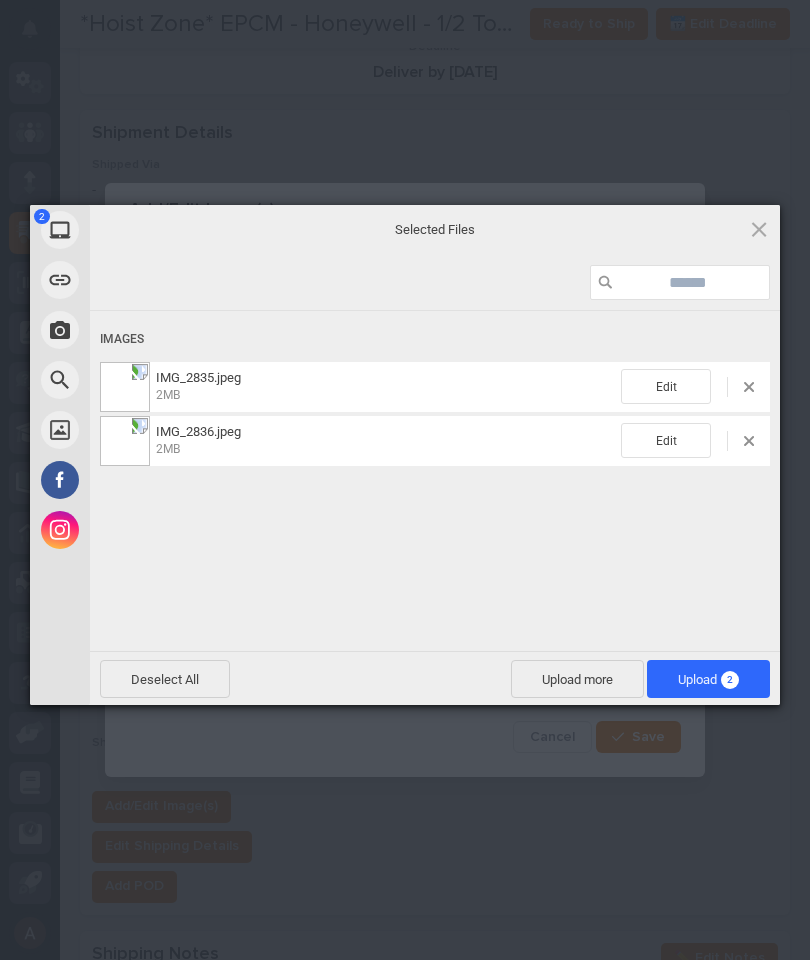 click on "2" at bounding box center [730, 680] 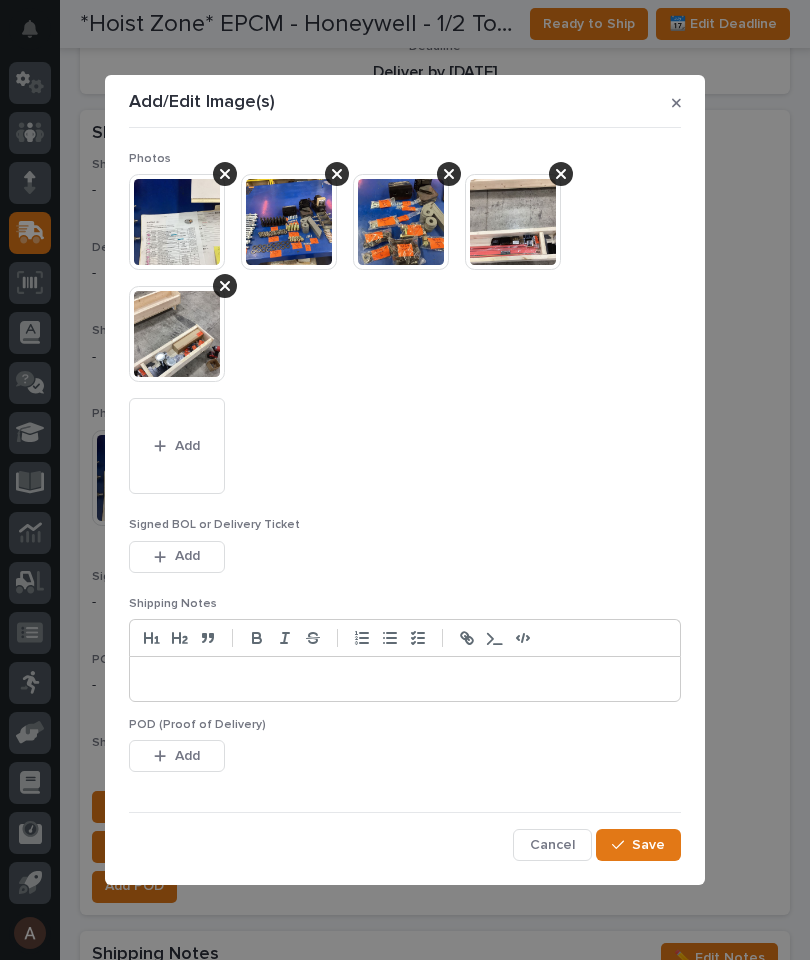 click on "Save" at bounding box center (648, 845) 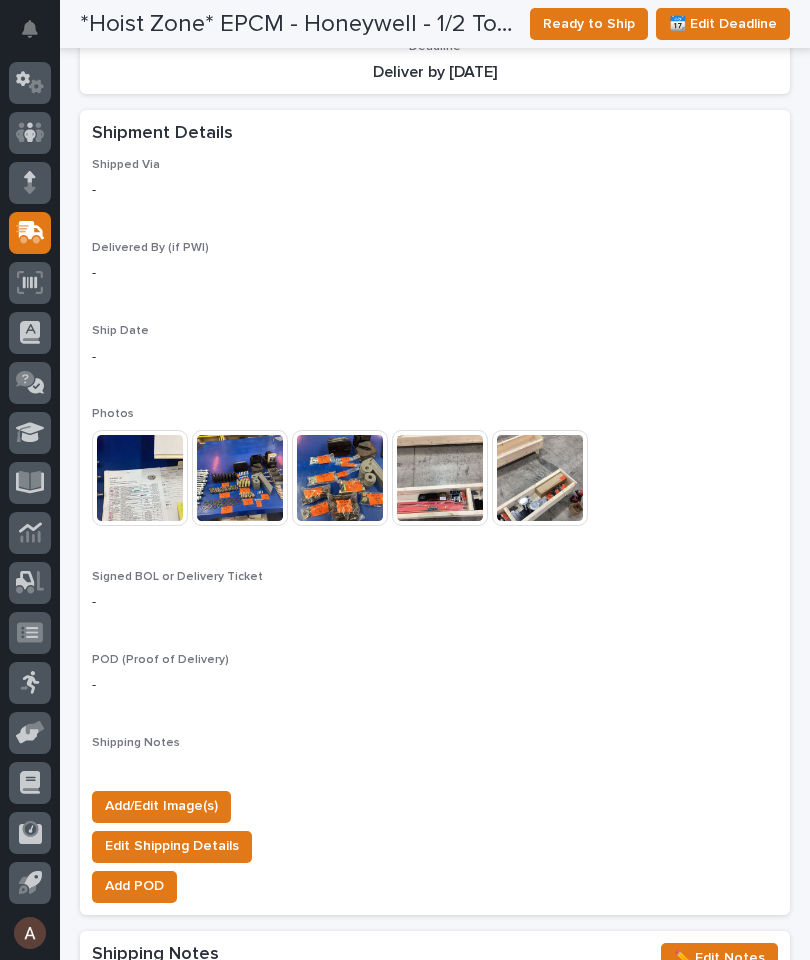 click 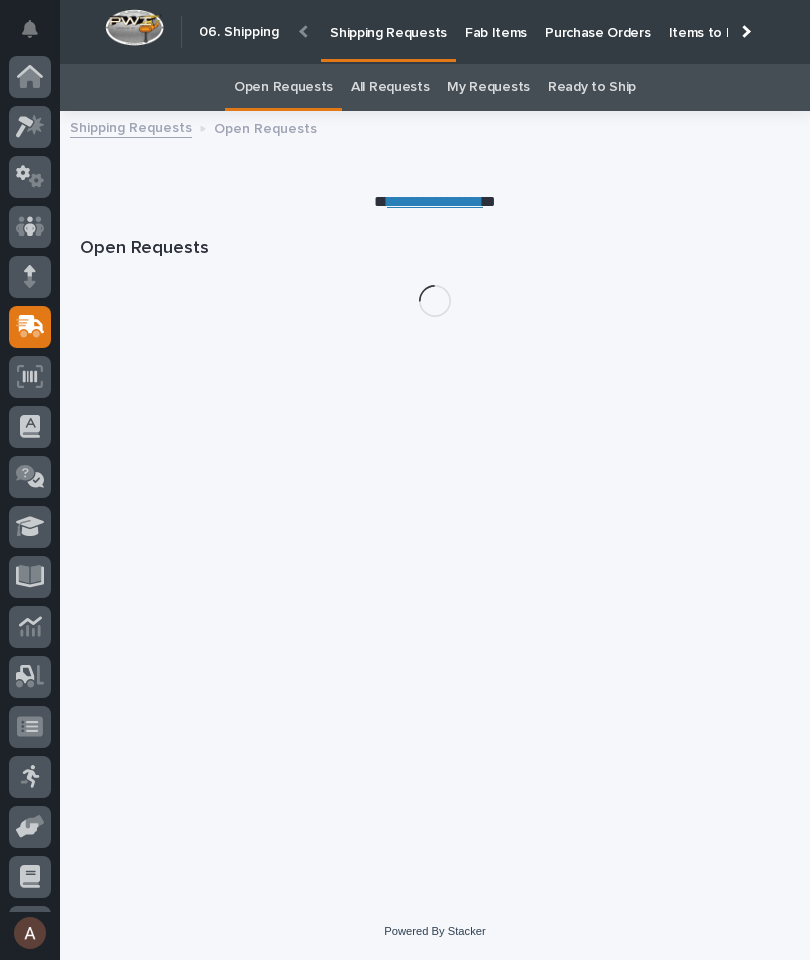 scroll, scrollTop: 94, scrollLeft: 0, axis: vertical 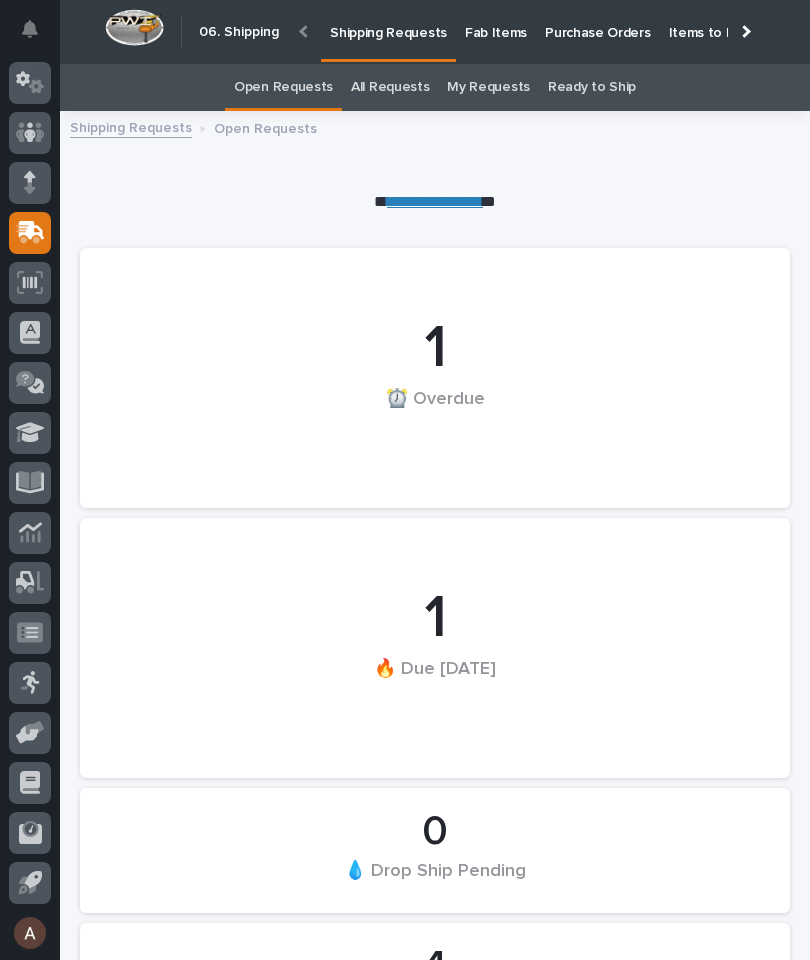 click at bounding box center [744, 31] 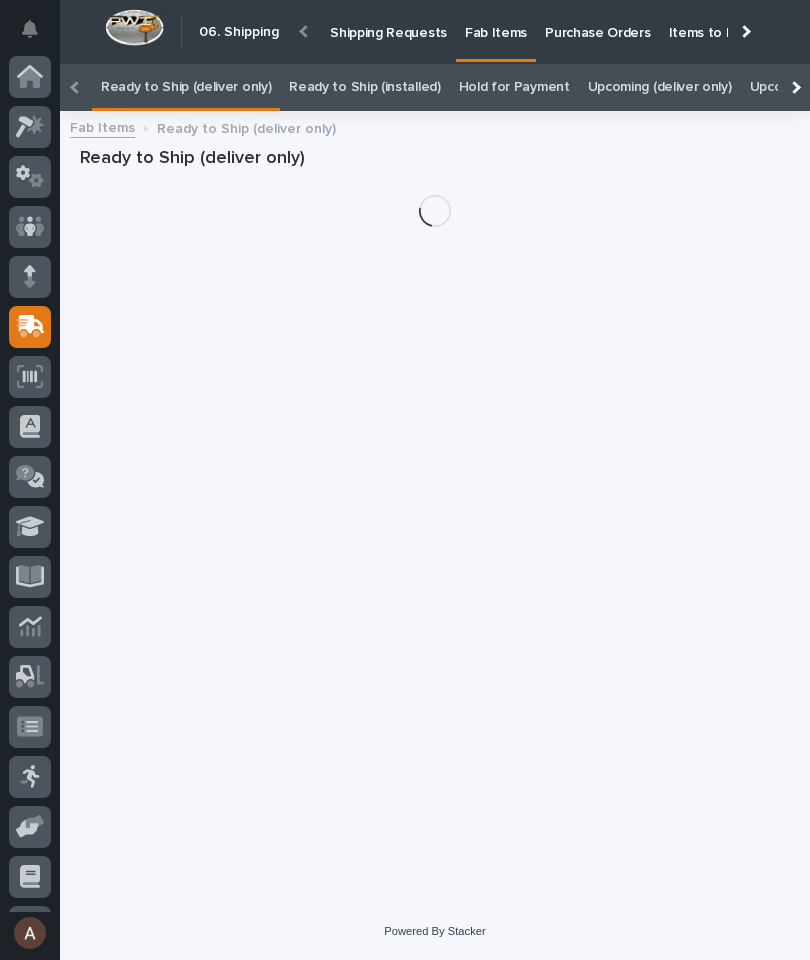 scroll, scrollTop: 26, scrollLeft: 0, axis: vertical 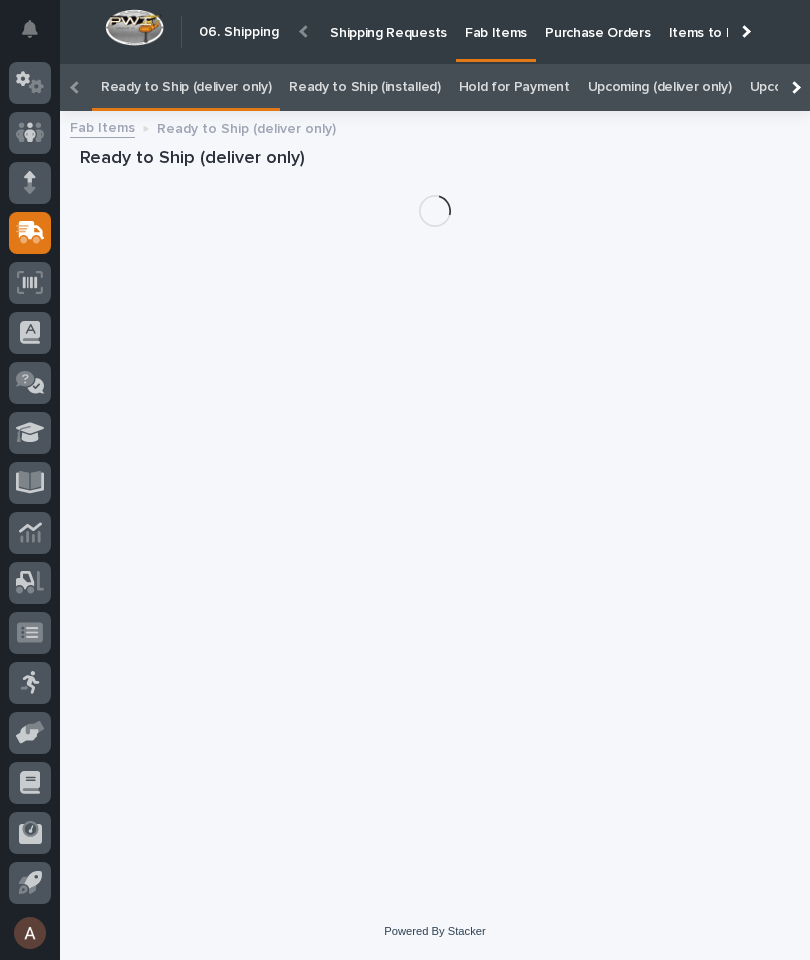 click at bounding box center [794, 87] 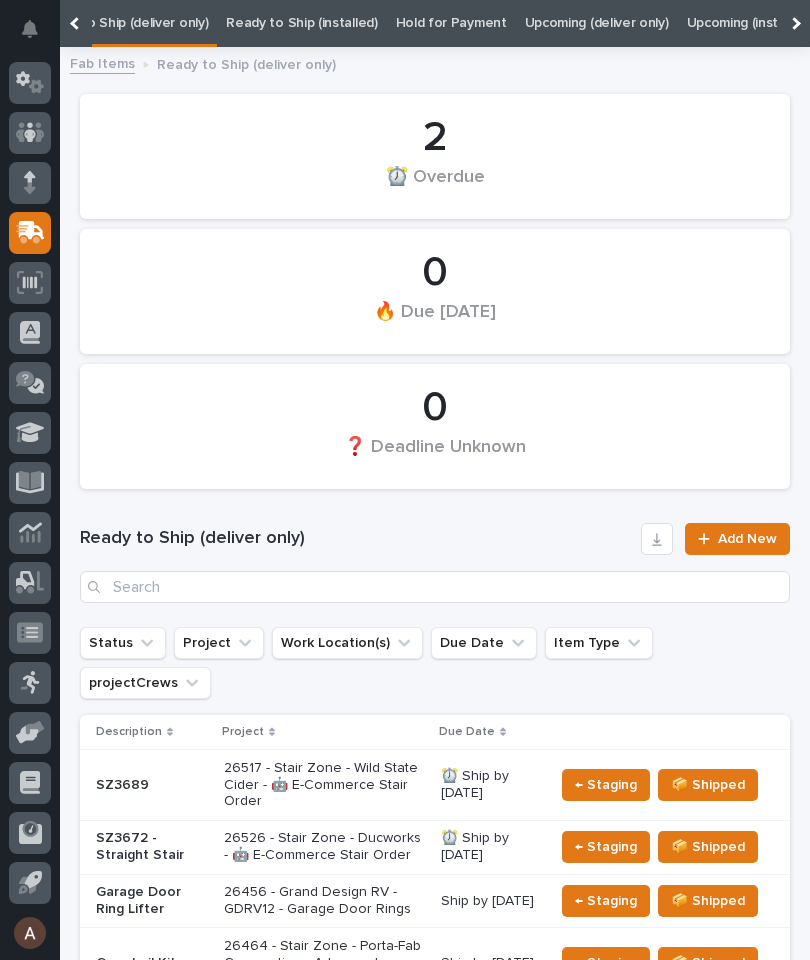 scroll, scrollTop: 0, scrollLeft: 202, axis: horizontal 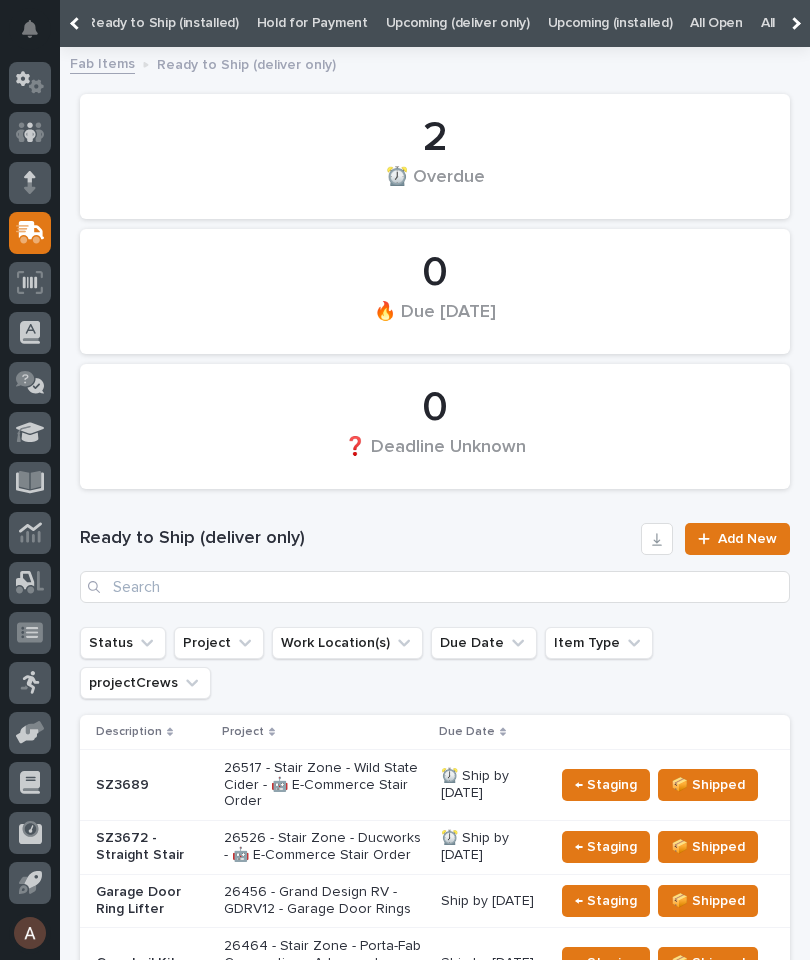 click on "All" at bounding box center (768, 23) 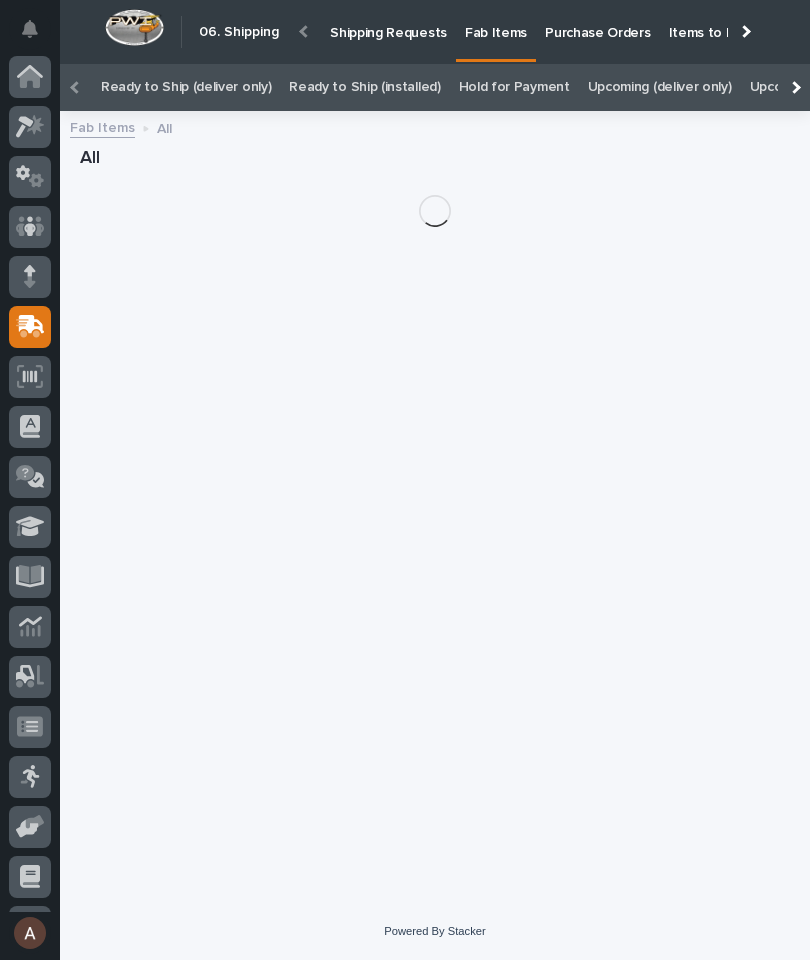 scroll, scrollTop: 94, scrollLeft: 0, axis: vertical 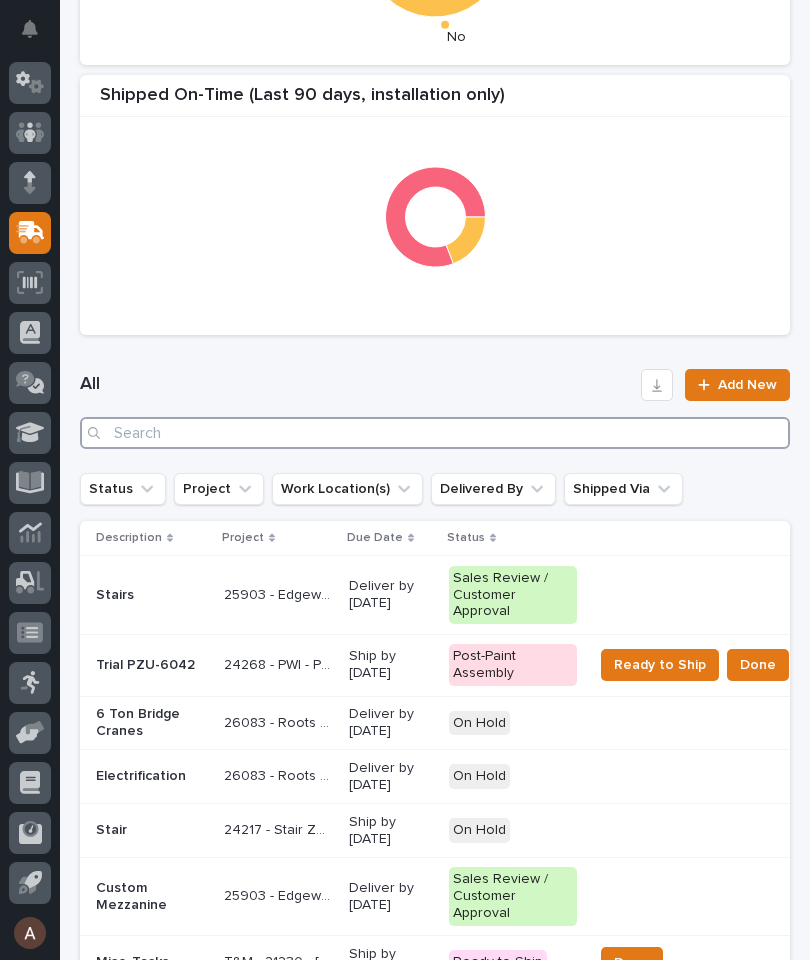 click at bounding box center (435, 433) 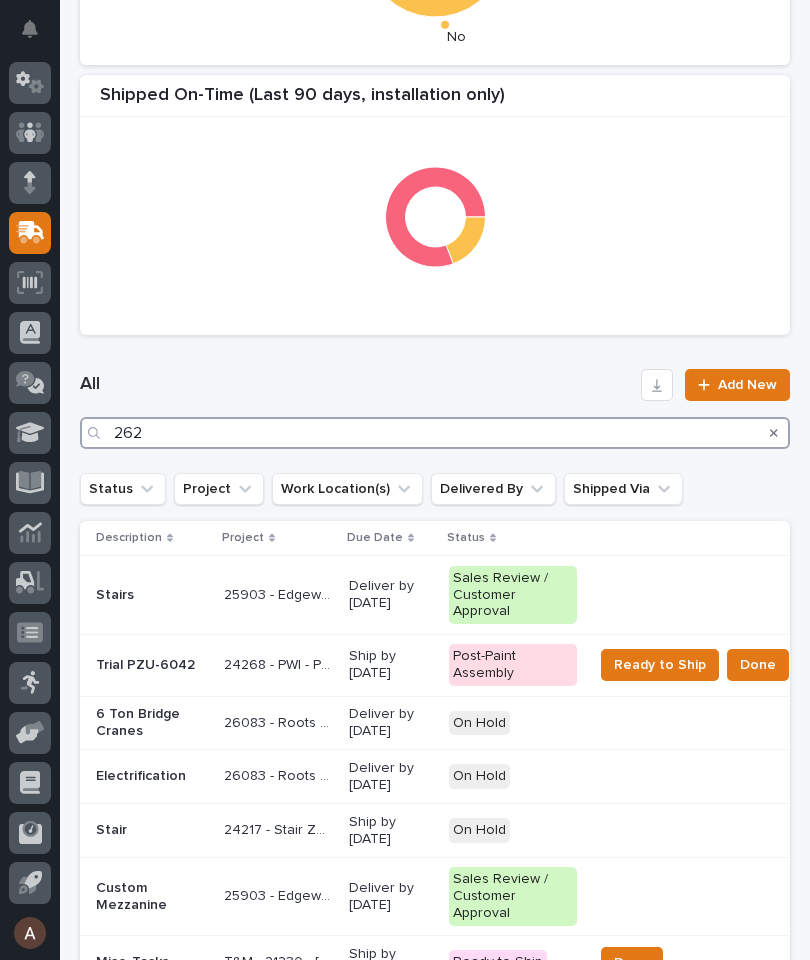 scroll, scrollTop: 0, scrollLeft: 0, axis: both 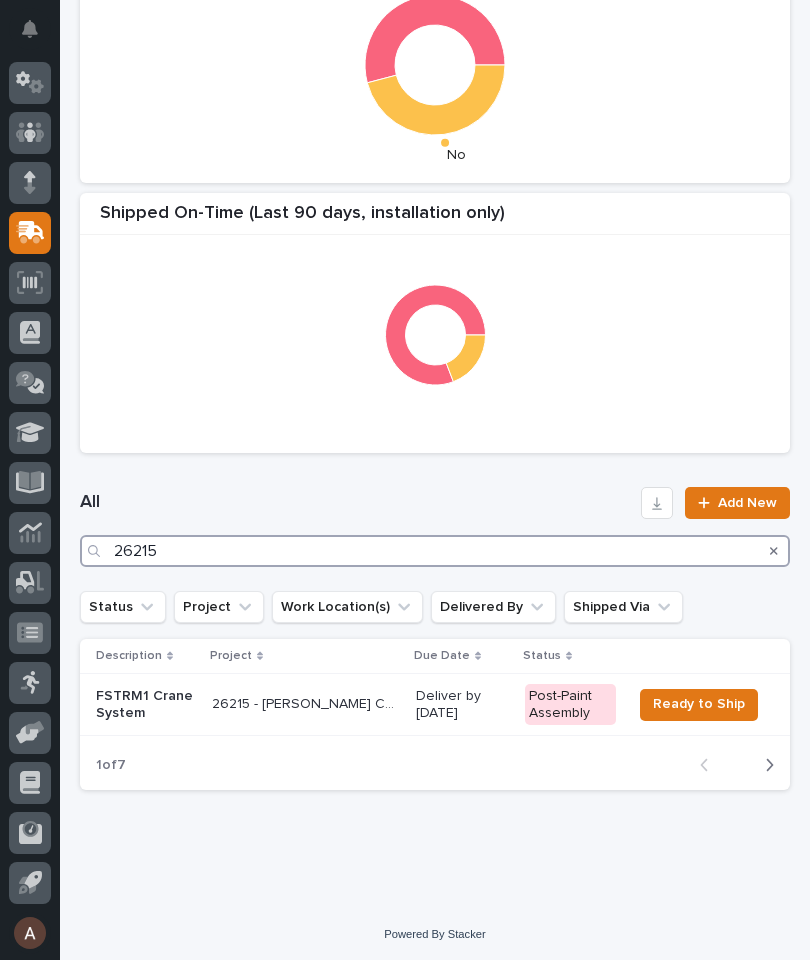 type on "26215" 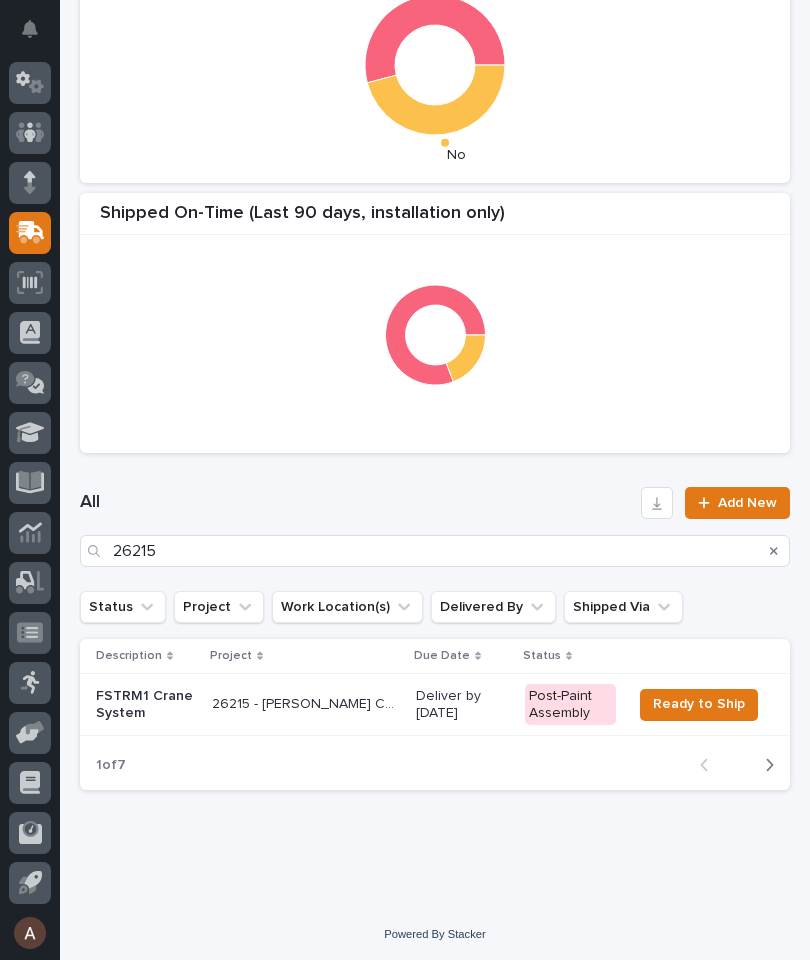 click 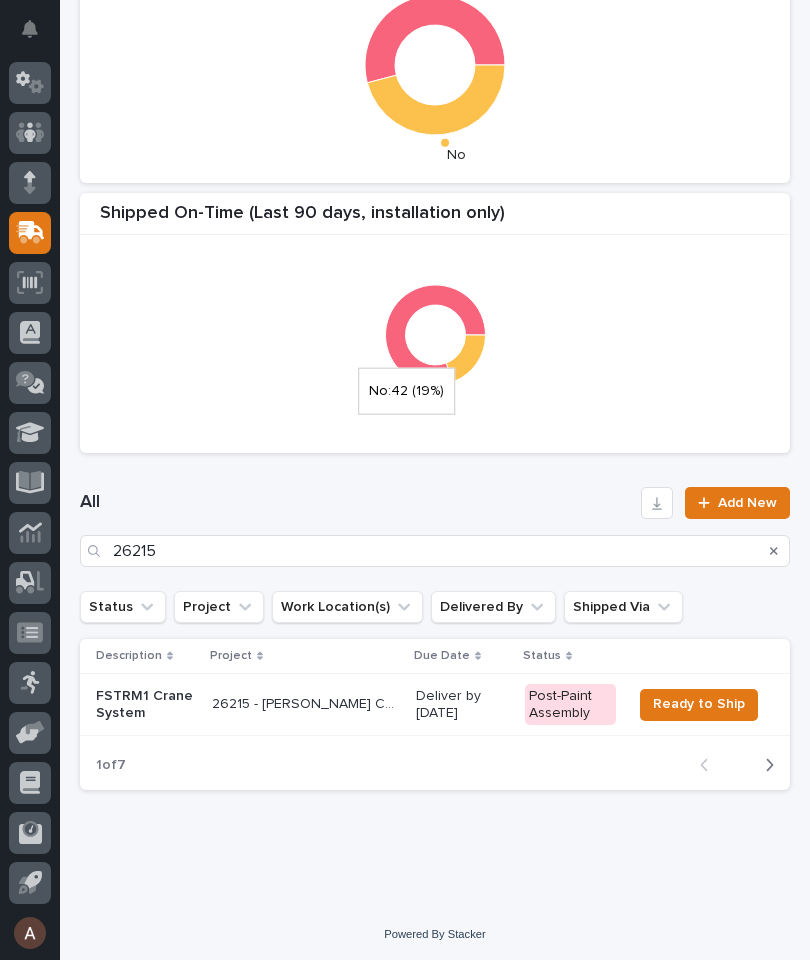 click on "FSTRM1 Crane System" at bounding box center [146, 705] 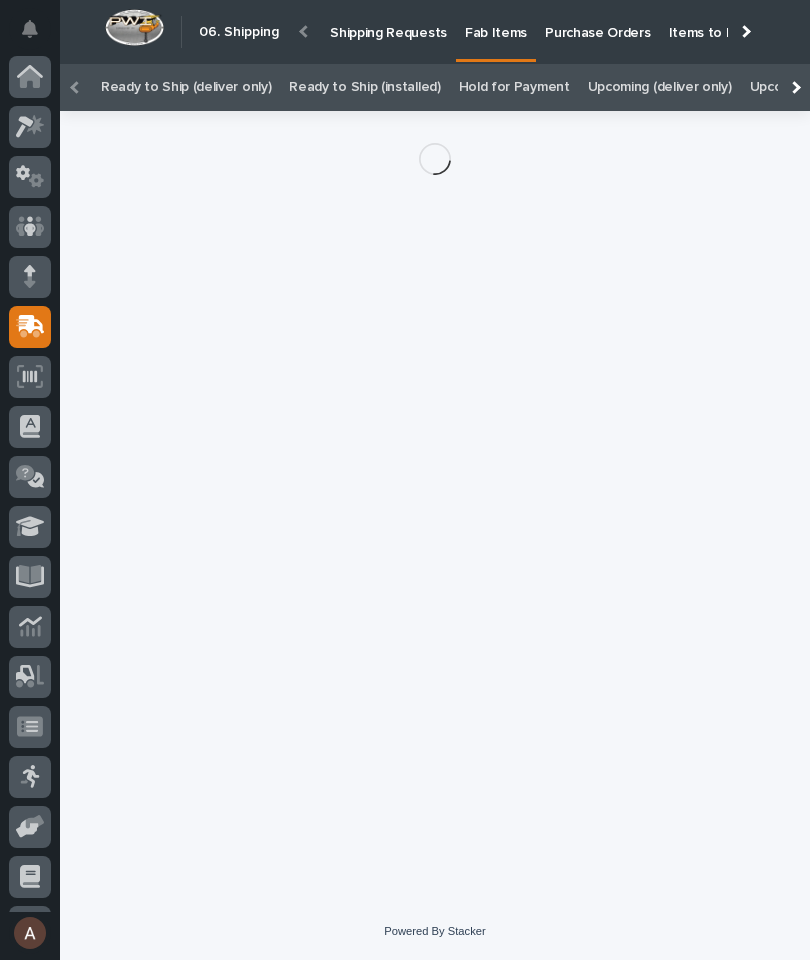 scroll, scrollTop: 94, scrollLeft: 0, axis: vertical 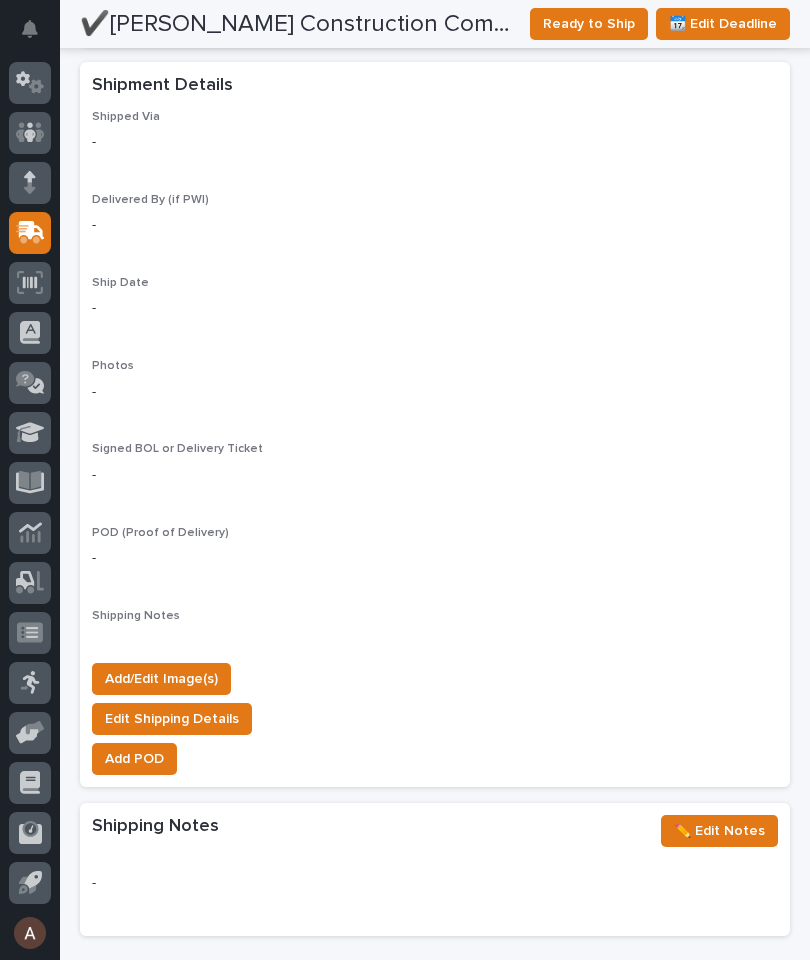 click on "Add/Edit Image(s)" at bounding box center [161, 679] 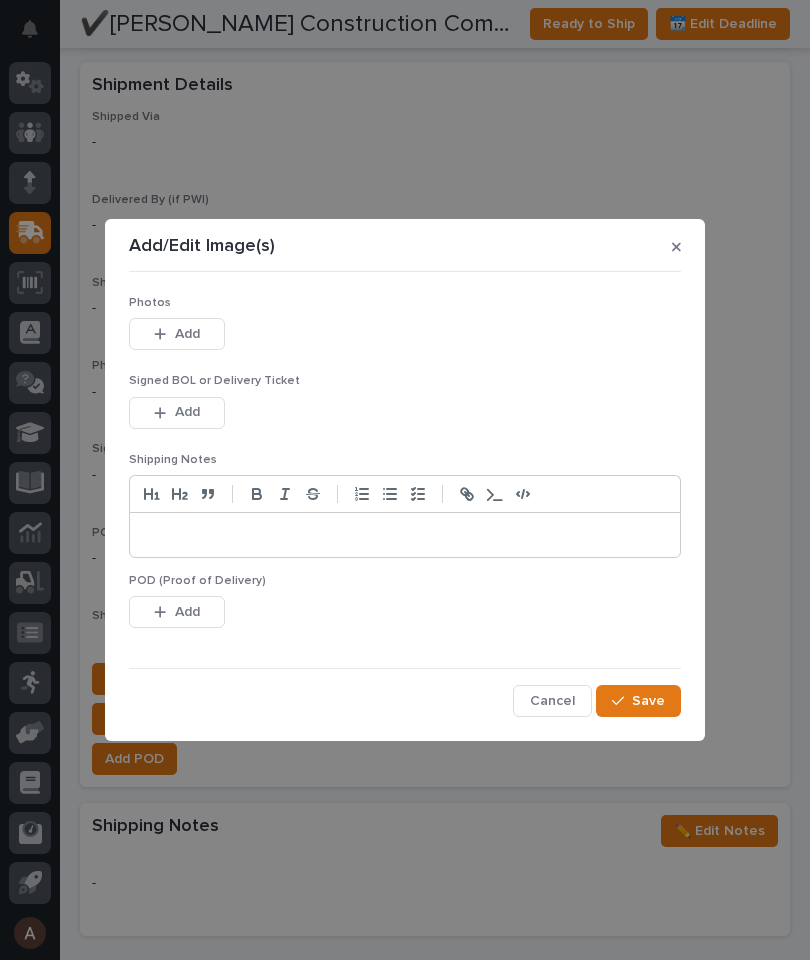 click on "Add" at bounding box center (187, 334) 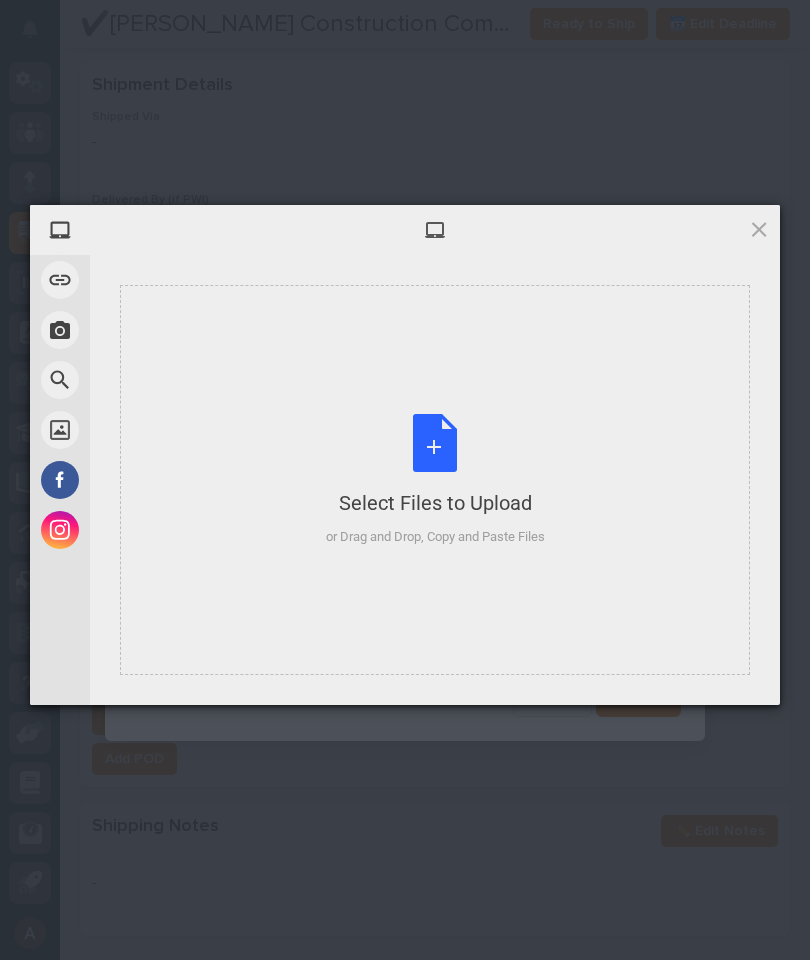 click on "Select Files to Upload
or Drag and Drop, Copy and Paste Files" at bounding box center [435, 480] 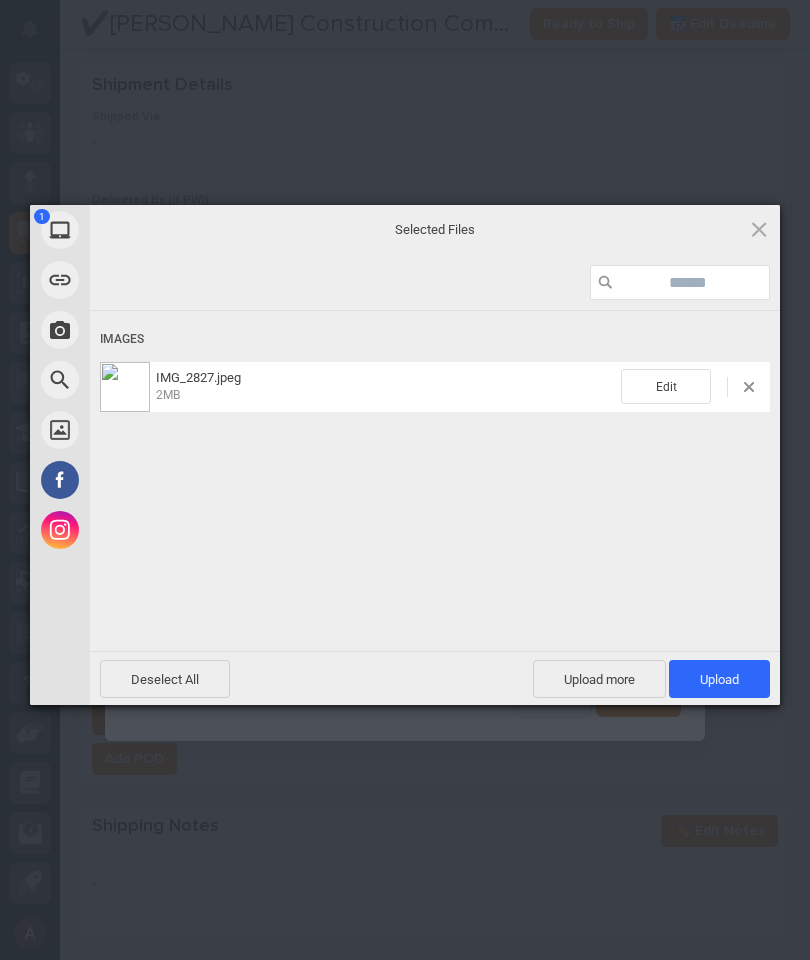 click on "Upload
1" at bounding box center [719, 679] 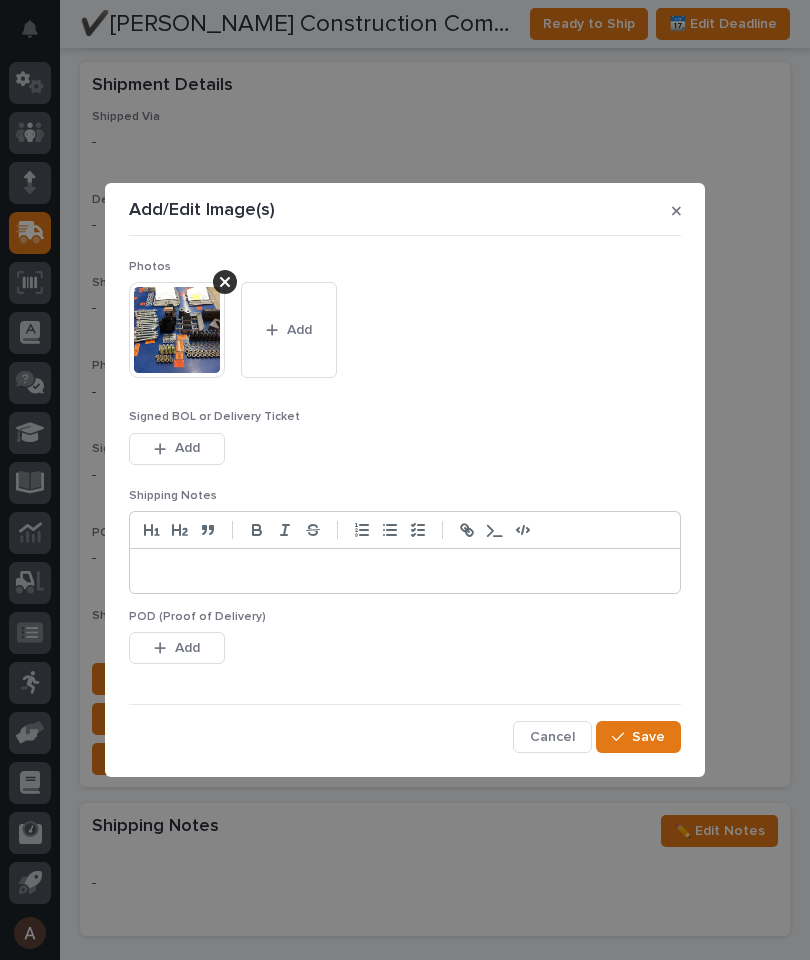 click on "Save" at bounding box center [638, 737] 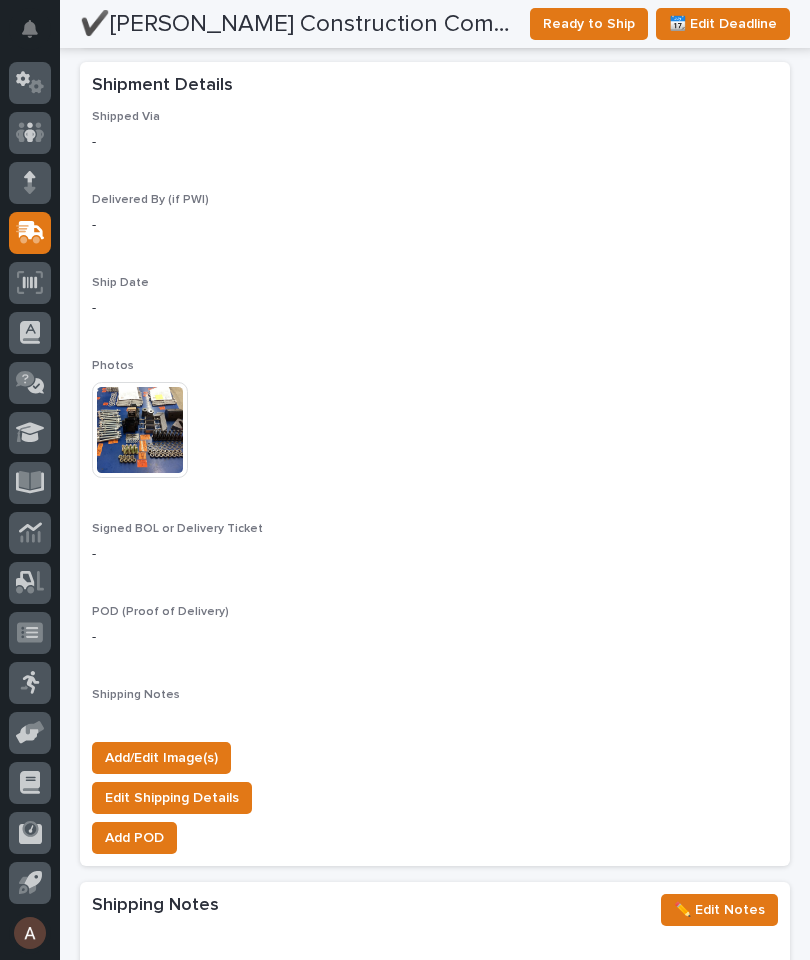 click at bounding box center (140, 430) 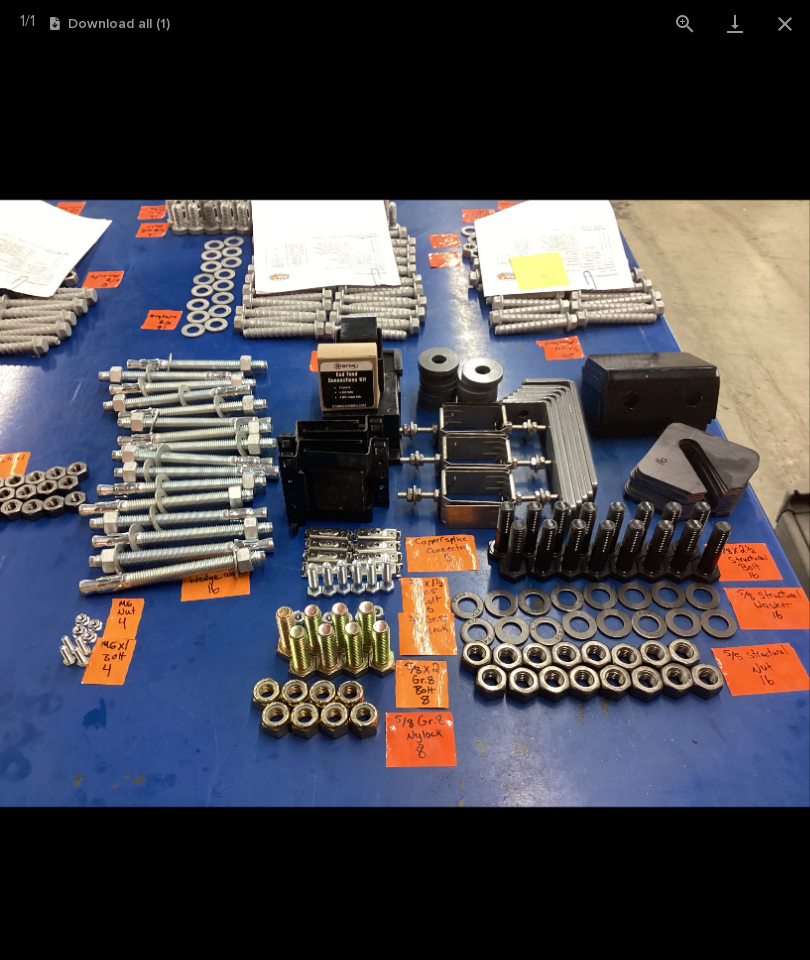 click at bounding box center (785, 23) 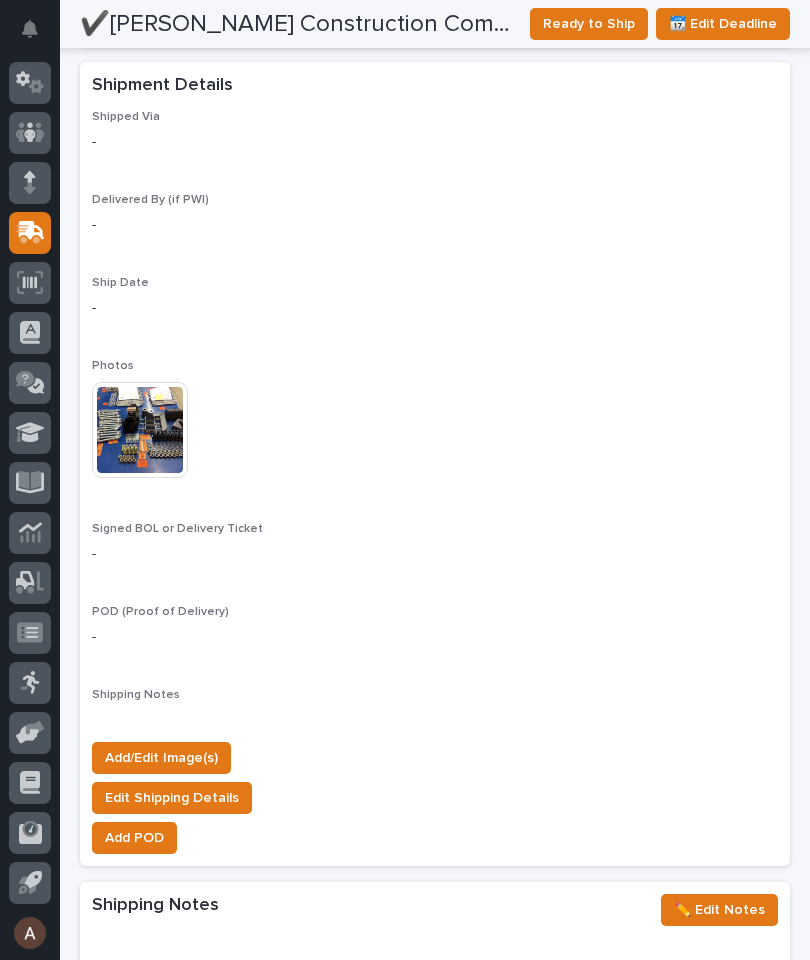 click on "Add/Edit Image(s)" at bounding box center [161, 758] 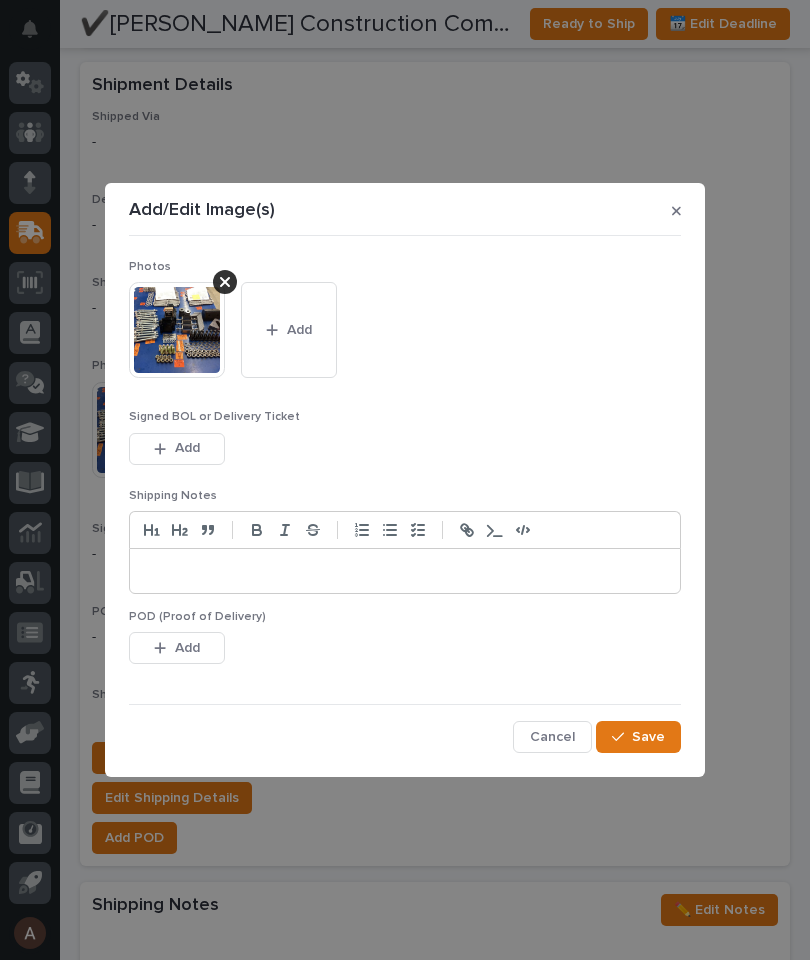 click on "Add" at bounding box center (299, 330) 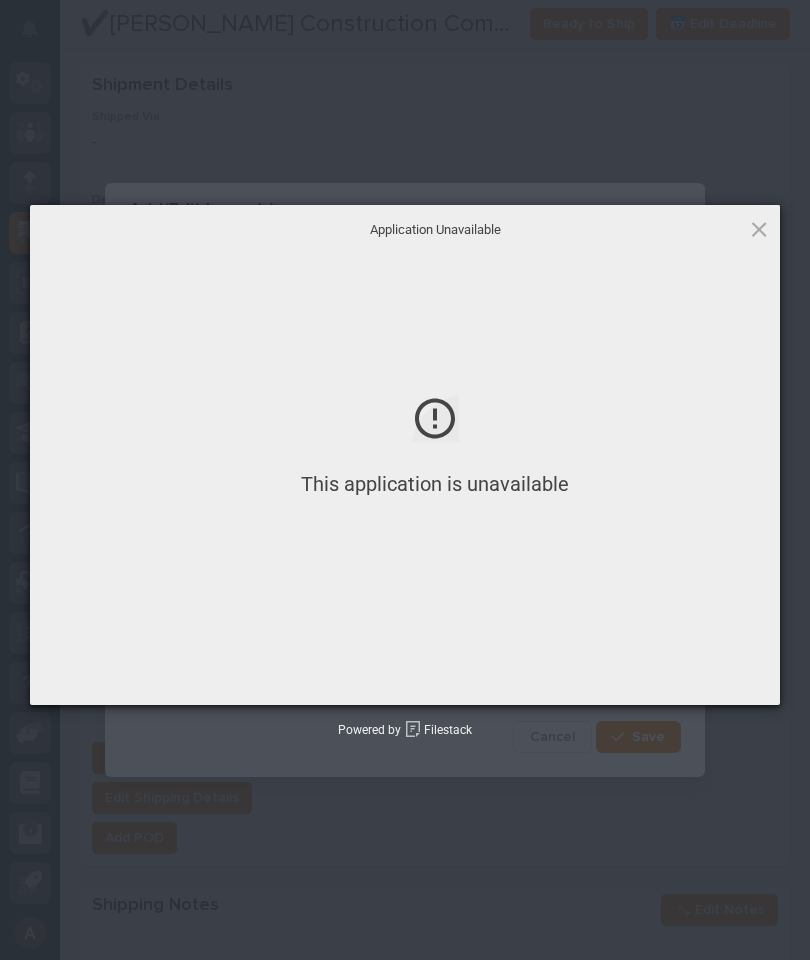 click on "Application Unavailable" at bounding box center (435, 230) 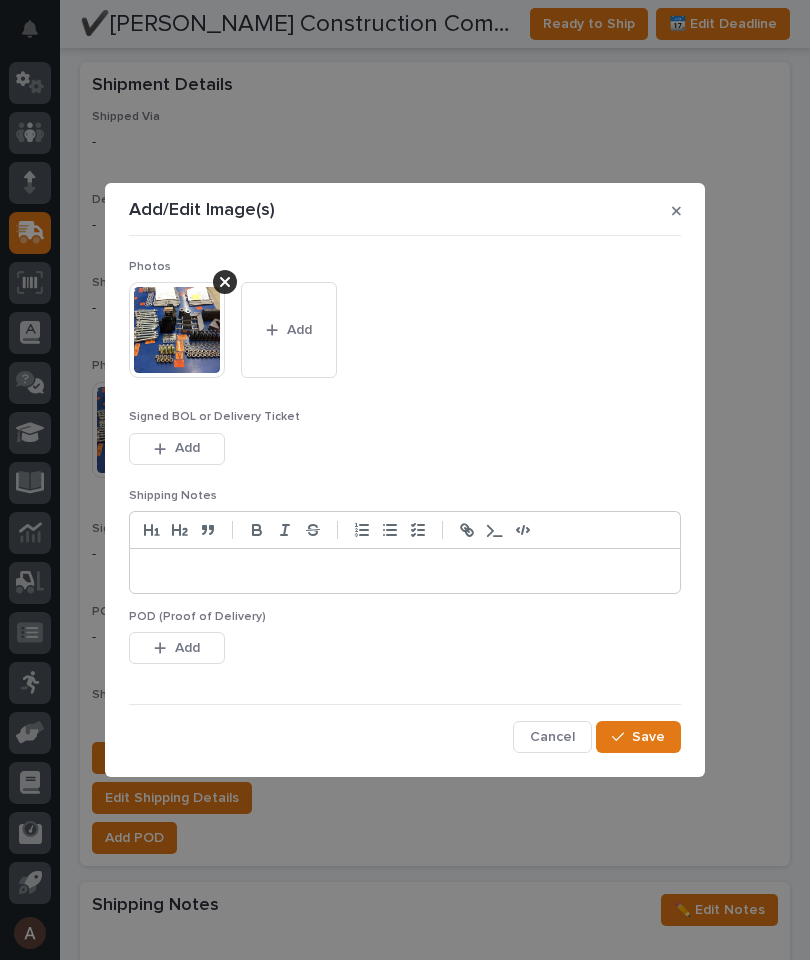 click on "Add" at bounding box center (289, 330) 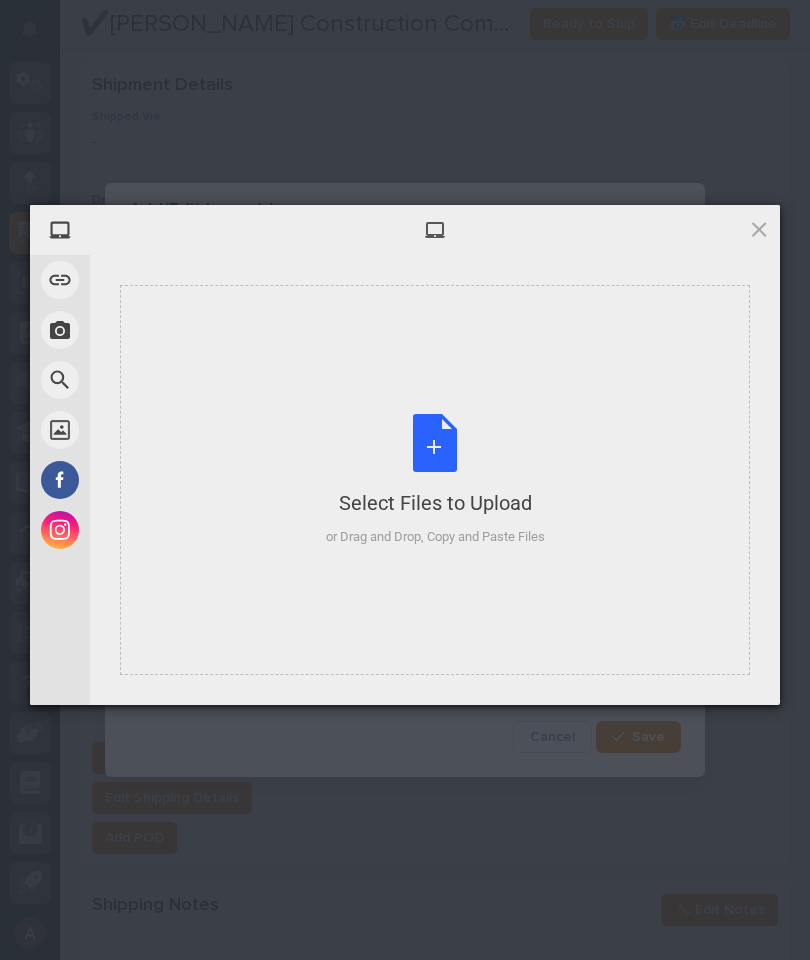 click on "Select Files to Upload
or Drag and Drop, Copy and Paste Files" at bounding box center (435, 480) 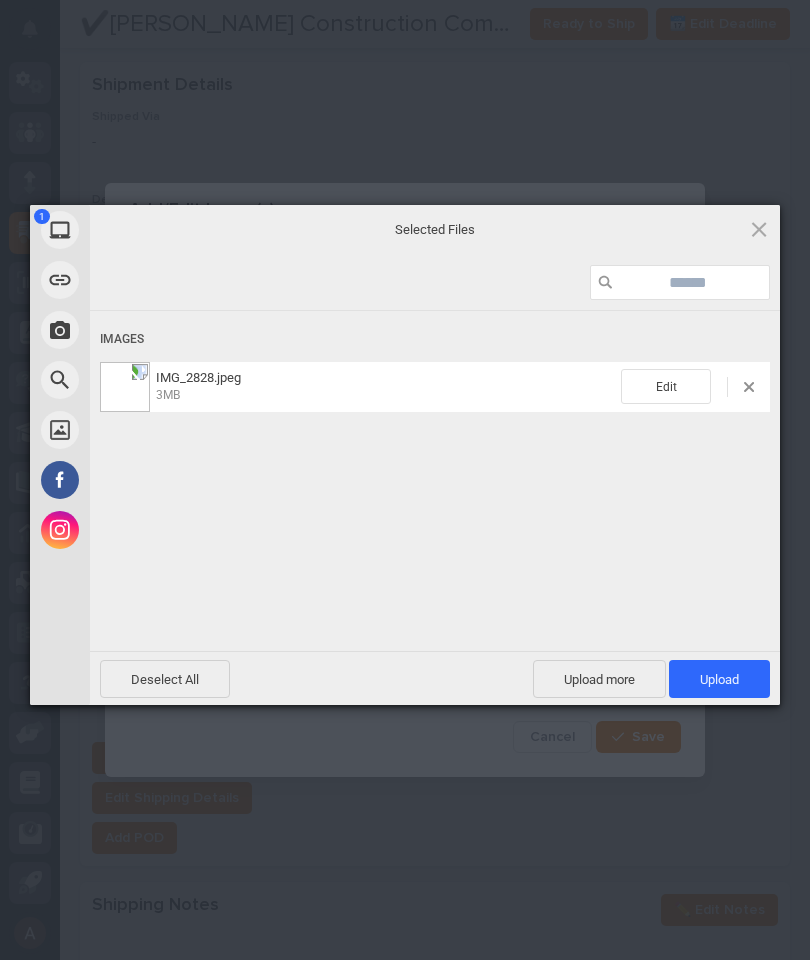 click on "Upload
1" at bounding box center (719, 679) 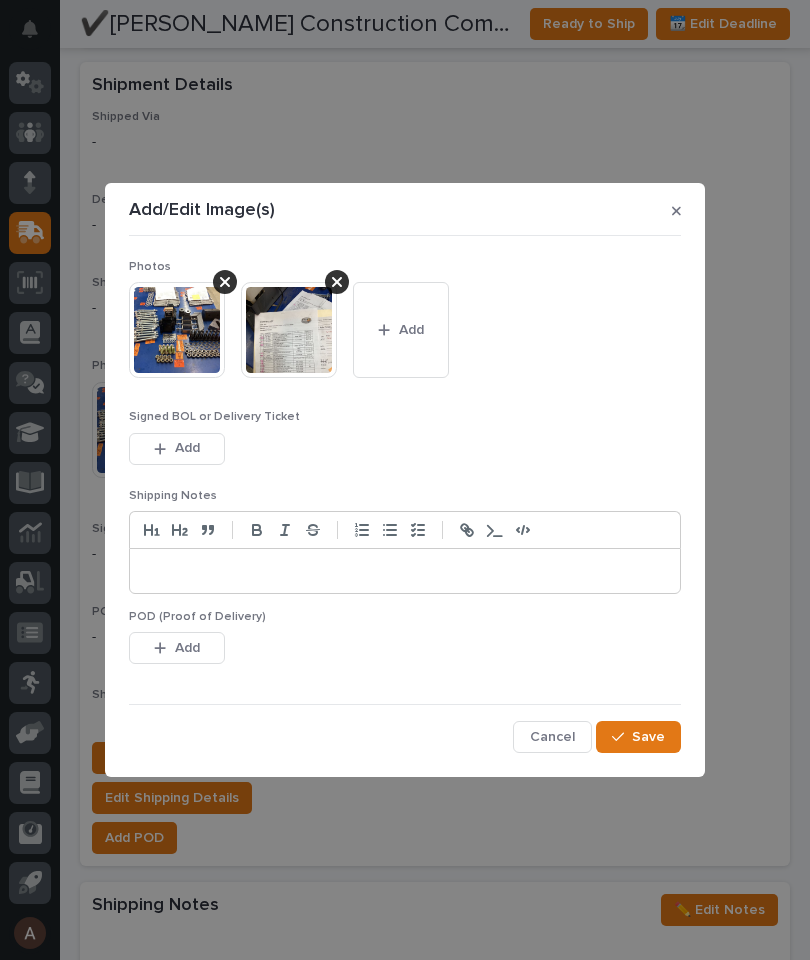 click on "Save" at bounding box center [648, 737] 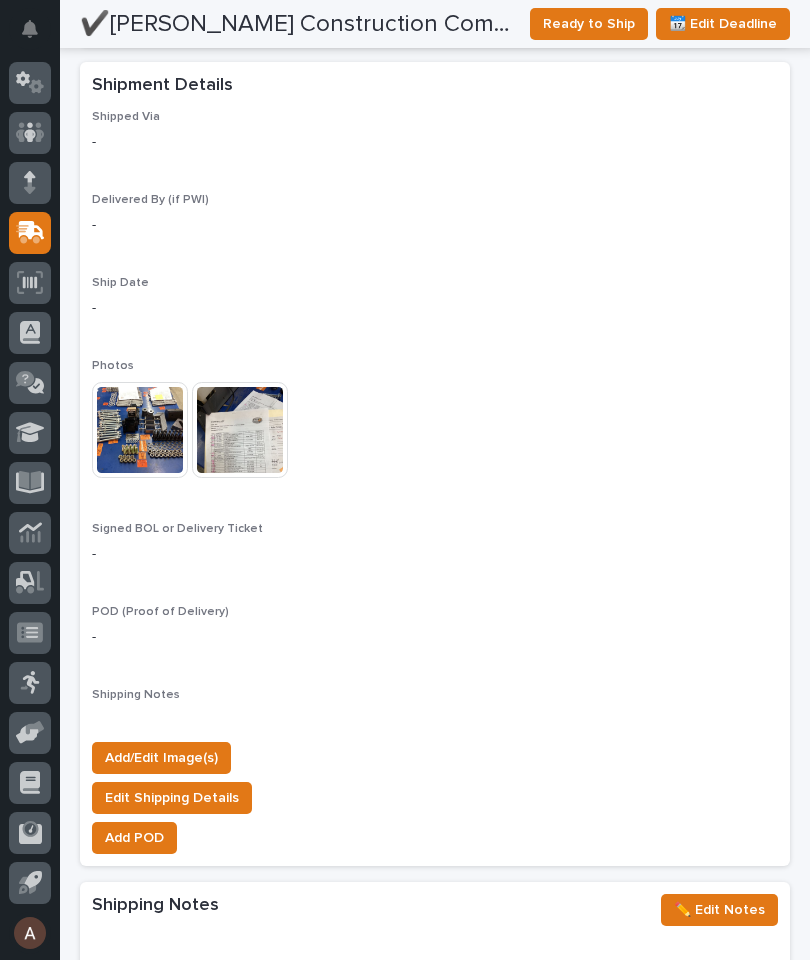 click at bounding box center (240, 430) 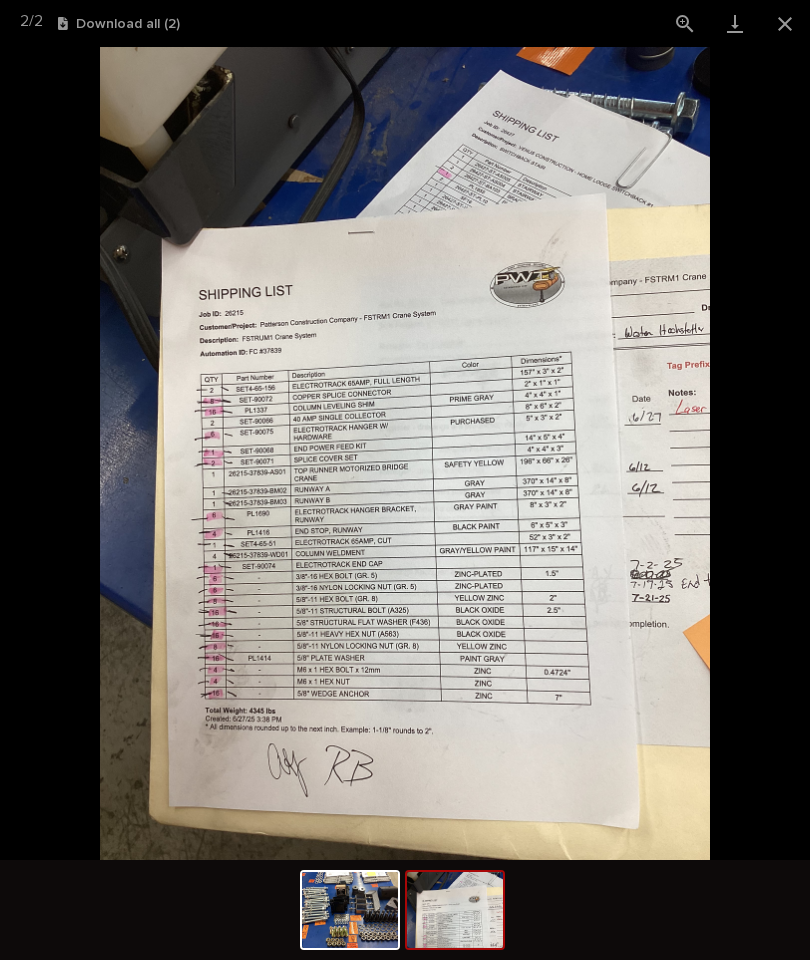 click at bounding box center [785, 23] 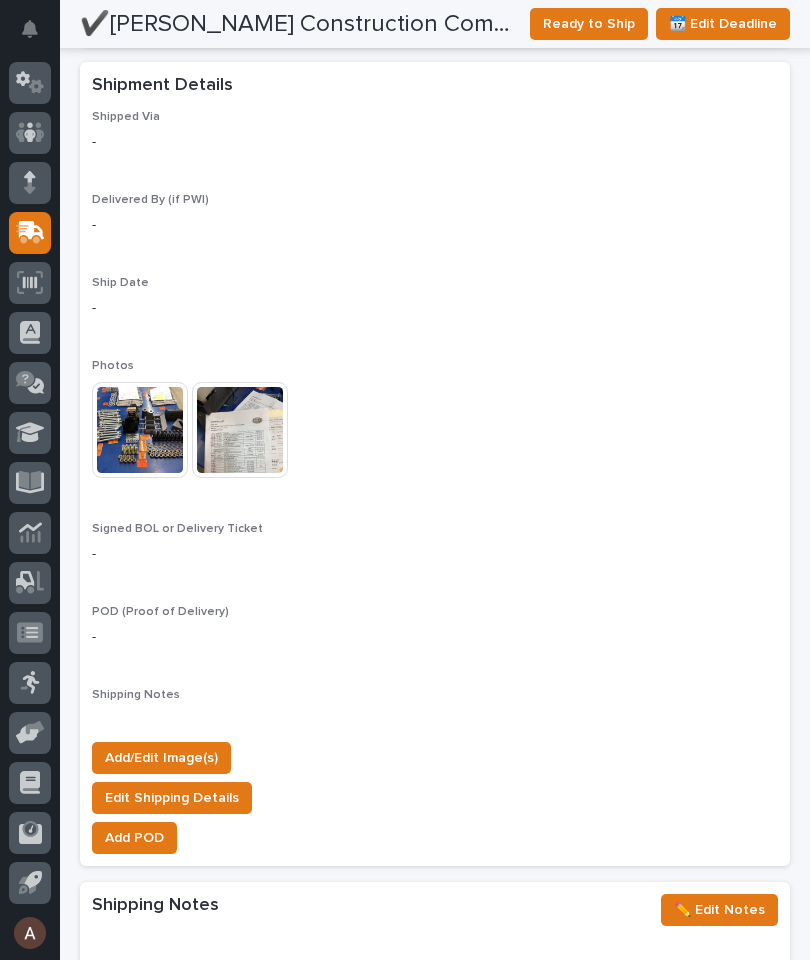 click on "Add/Edit Image(s)" at bounding box center [161, 758] 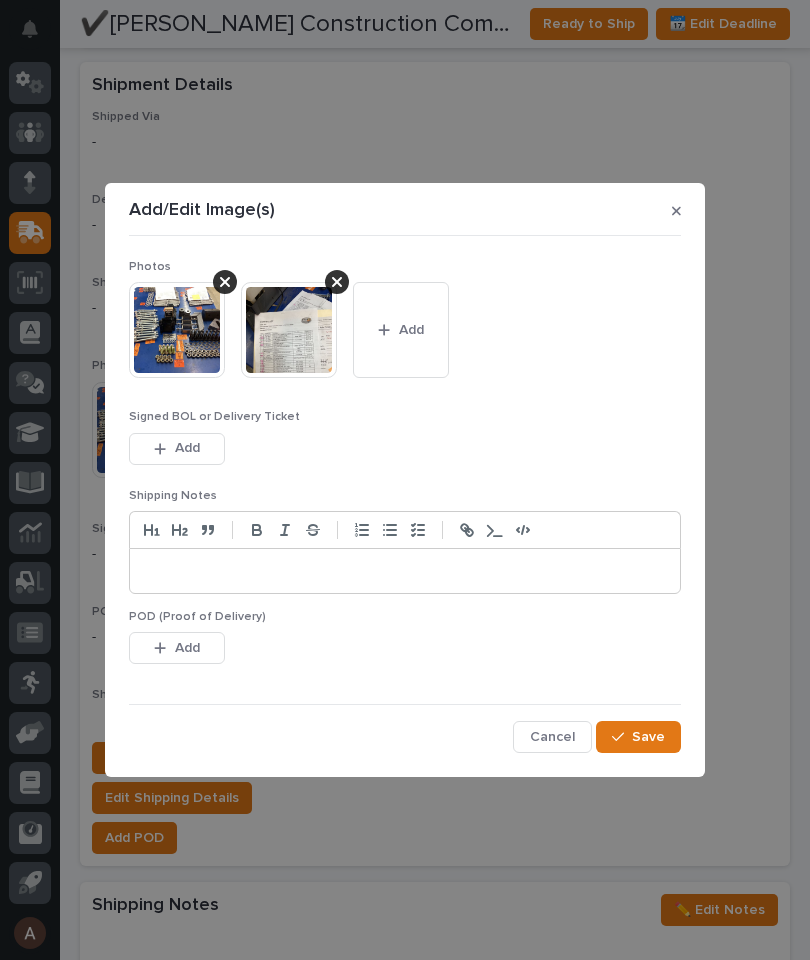 click on "Add" at bounding box center [411, 330] 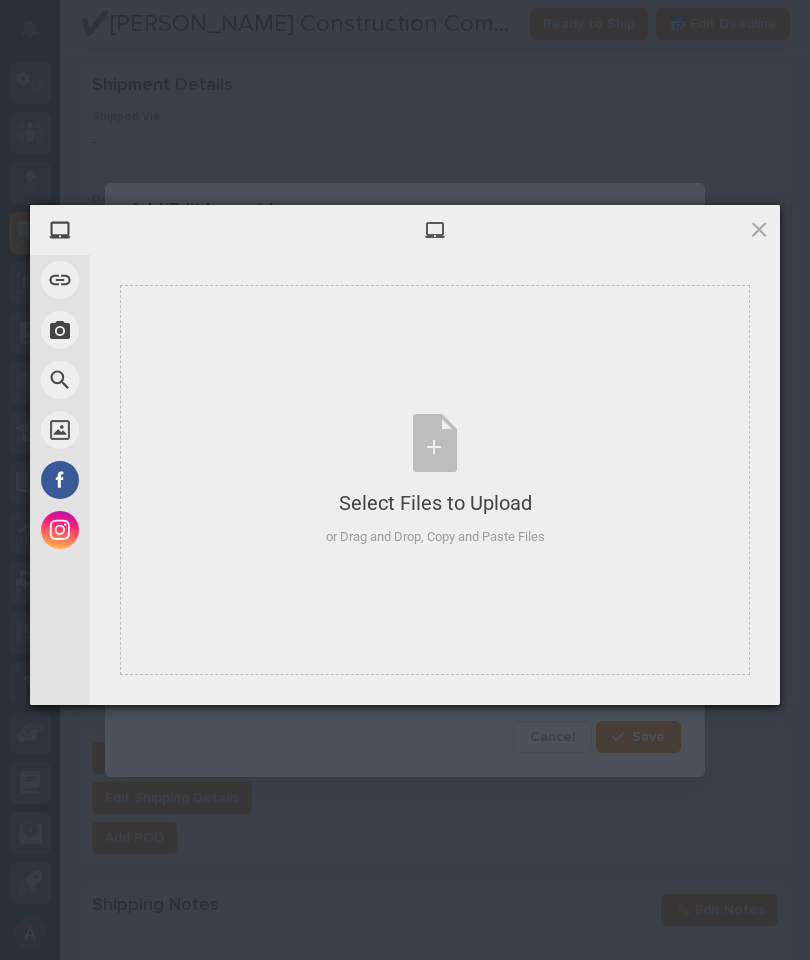 click on "Select Files to Upload
or Drag and Drop, Copy and Paste Files" at bounding box center (435, 480) 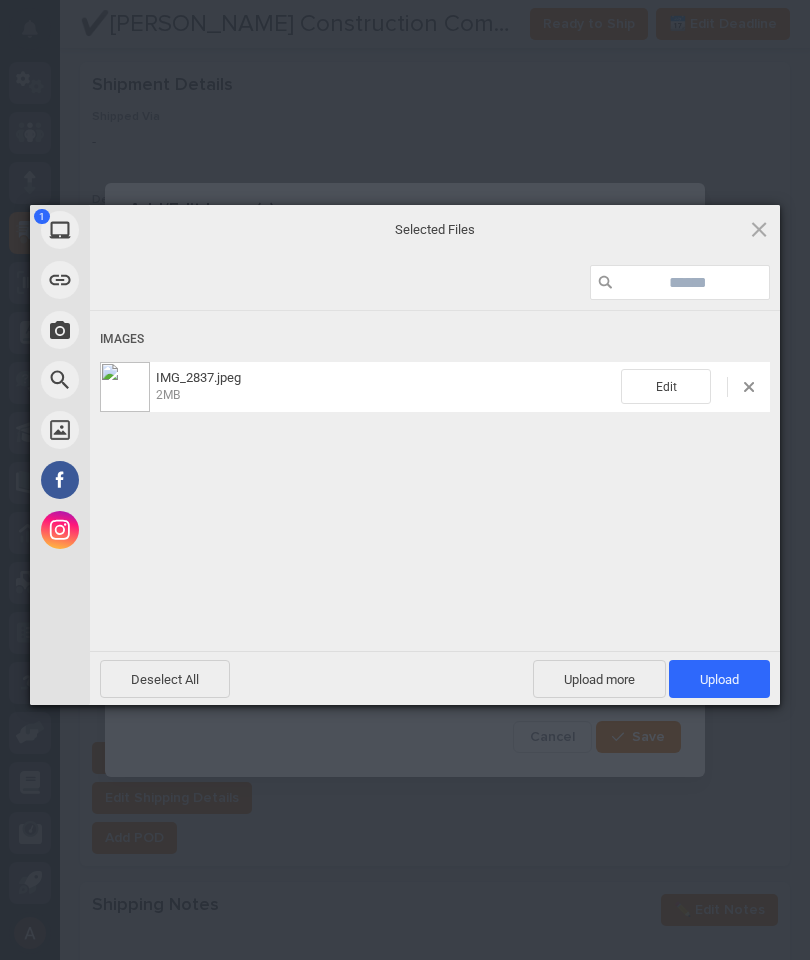 click on "Upload
1" at bounding box center (719, 679) 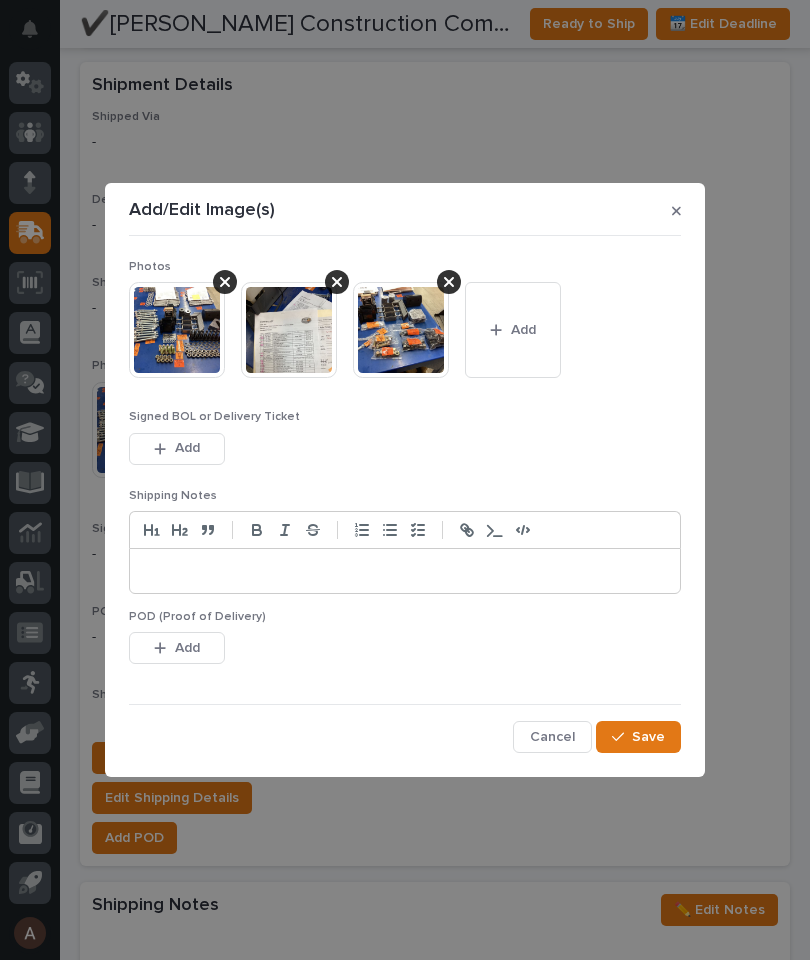 click on "Save" at bounding box center (638, 737) 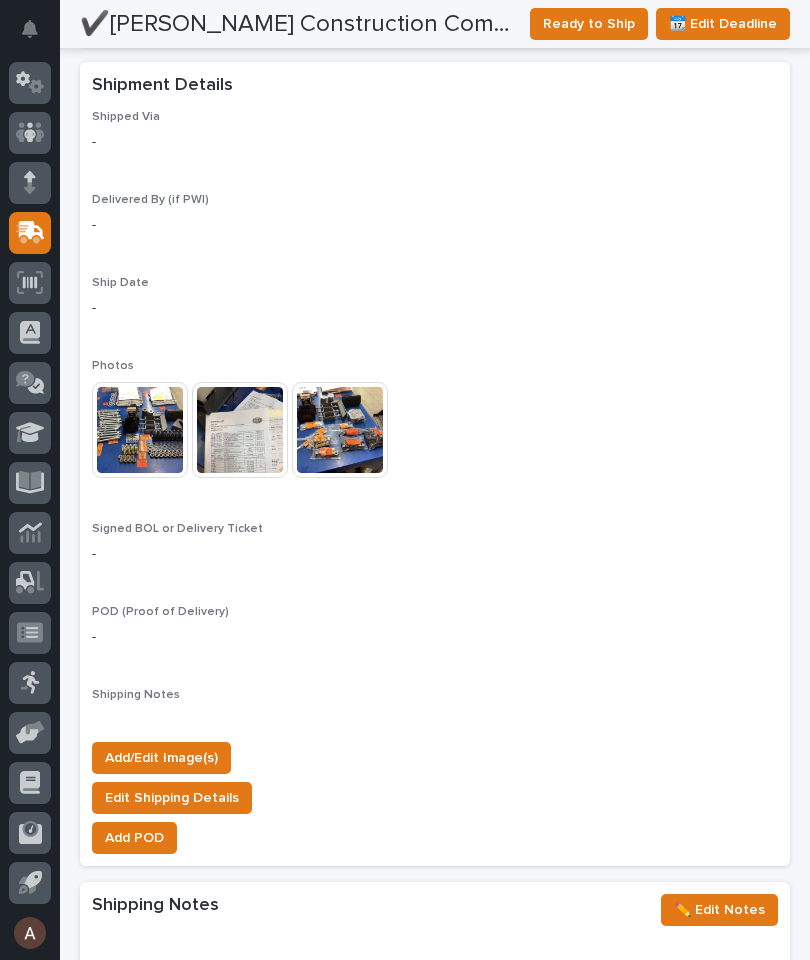 click on "Add/Edit Image(s)" at bounding box center (161, 758) 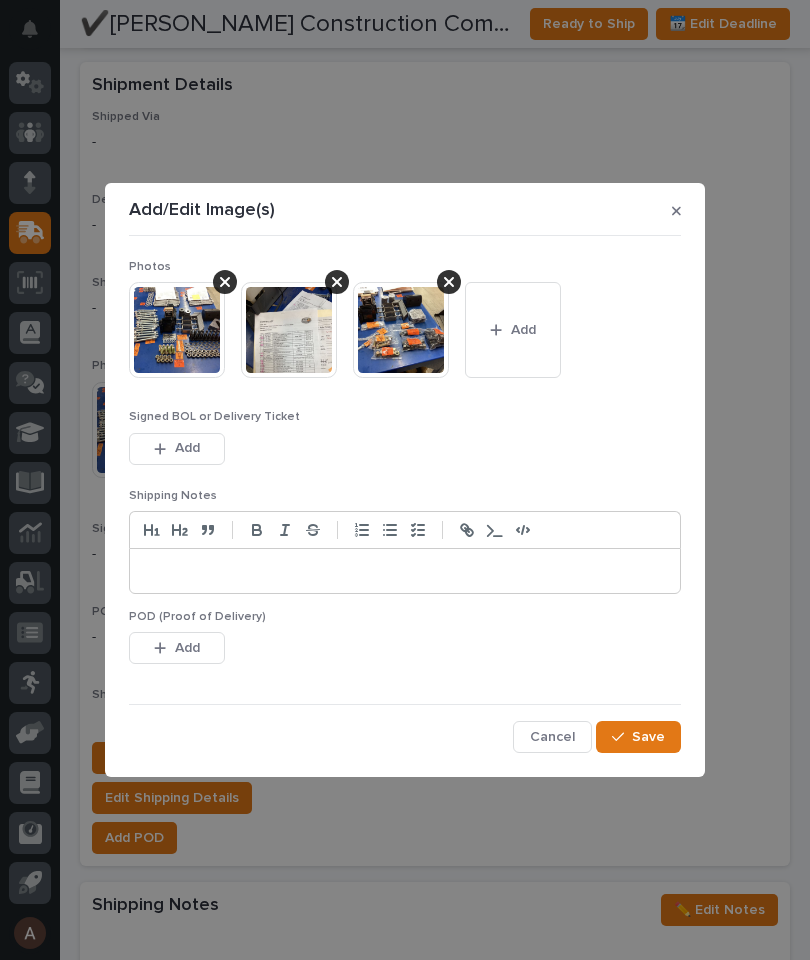 click on "Add" at bounding box center (523, 330) 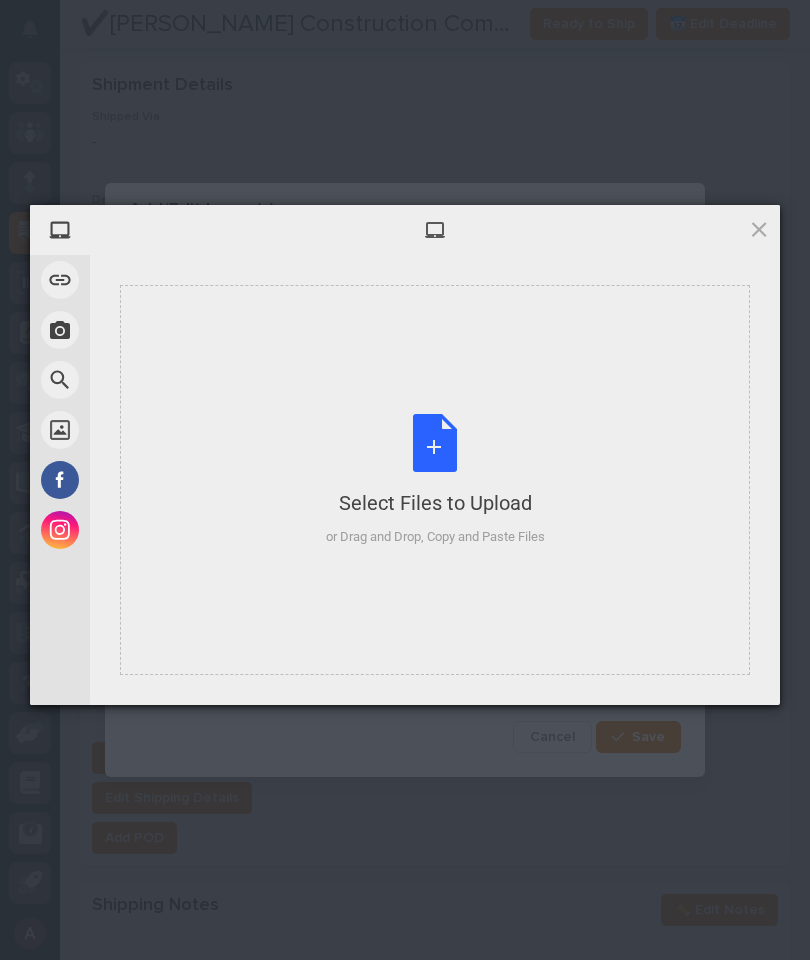 click on "Select Files to Upload
or Drag and Drop, Copy and Paste Files" at bounding box center (435, 480) 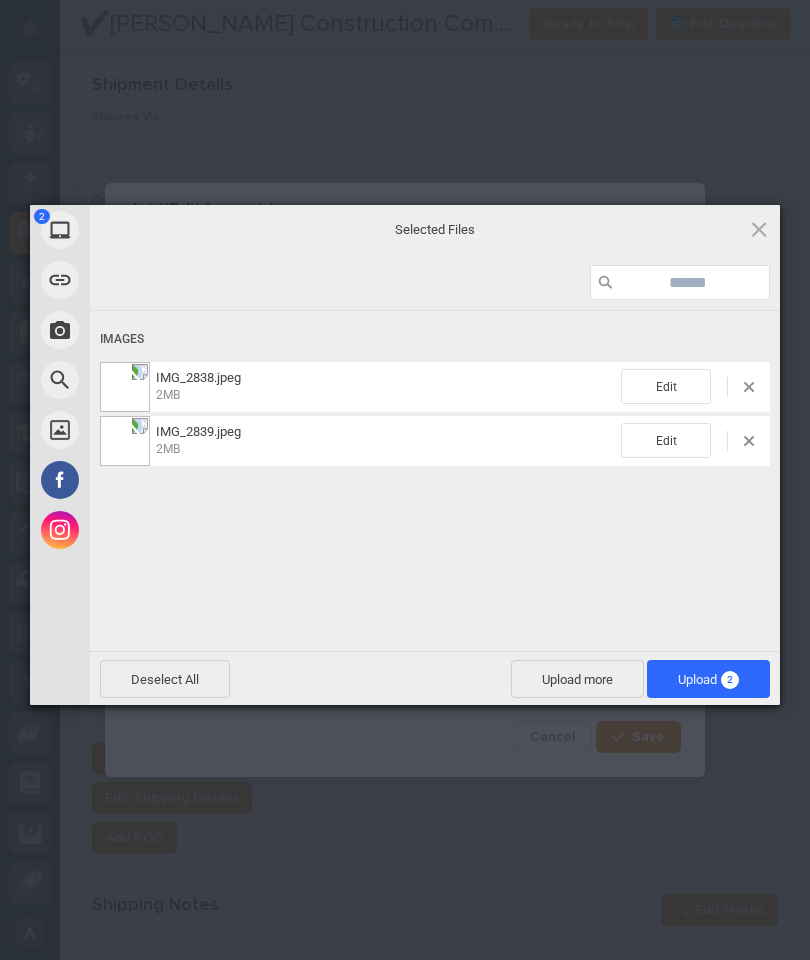 click on "Upload
2" at bounding box center (708, 679) 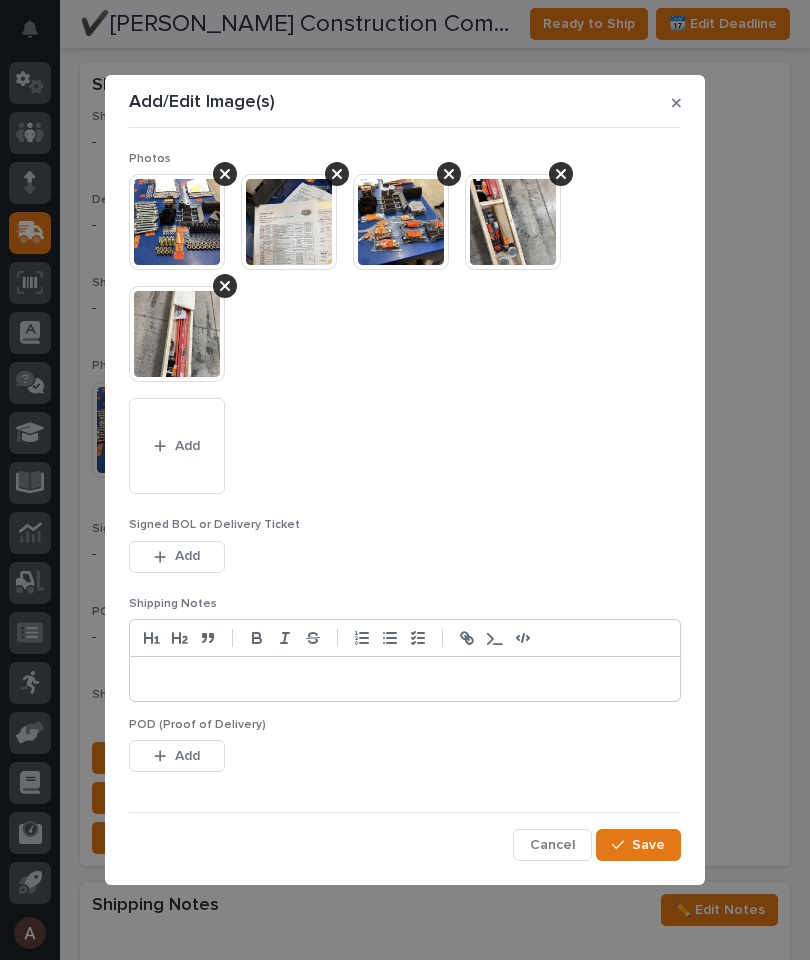 click on "Save" at bounding box center (638, 845) 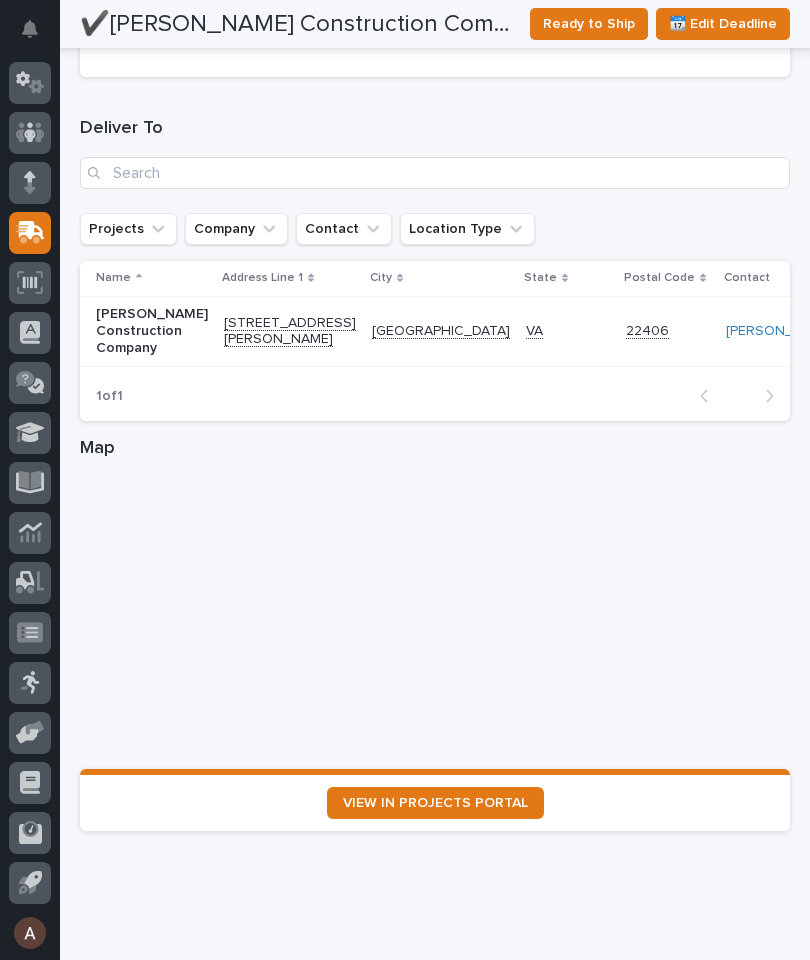 scroll, scrollTop: 2675, scrollLeft: 0, axis: vertical 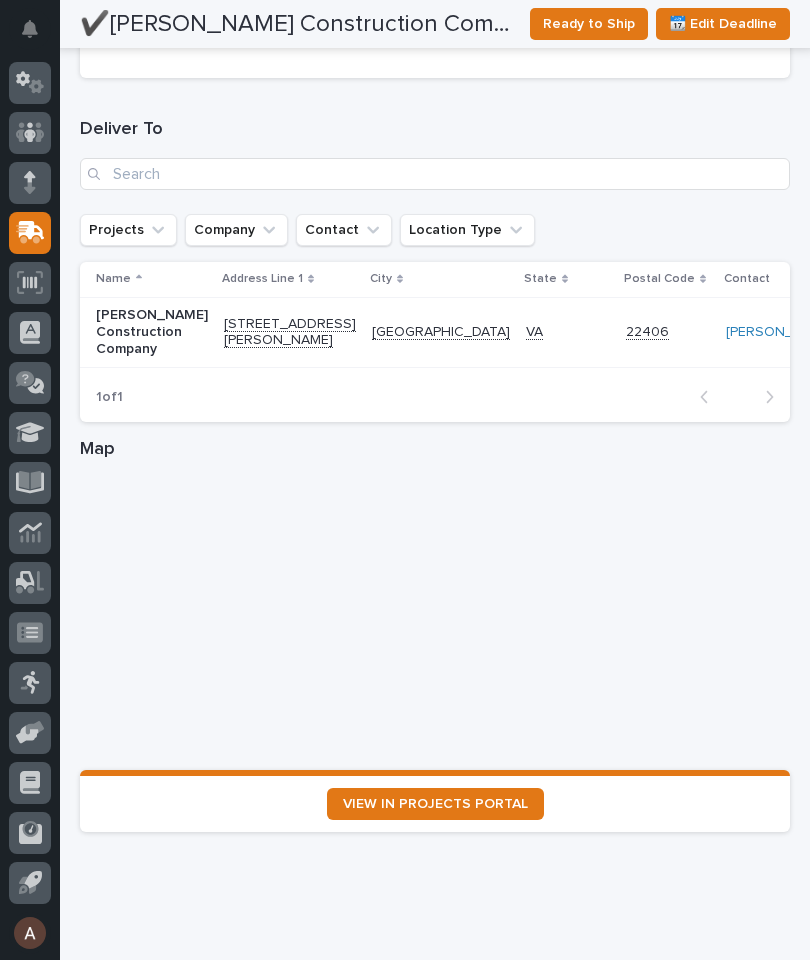 click on "VIEW IN PROJECTS PORTAL" at bounding box center [435, 804] 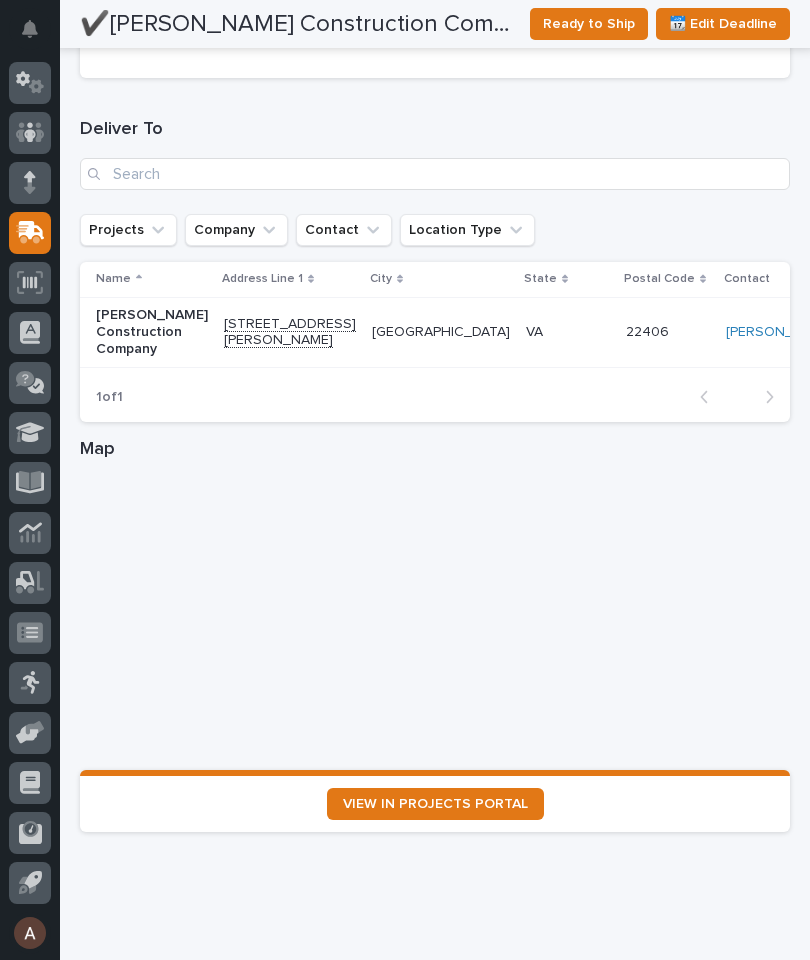 click 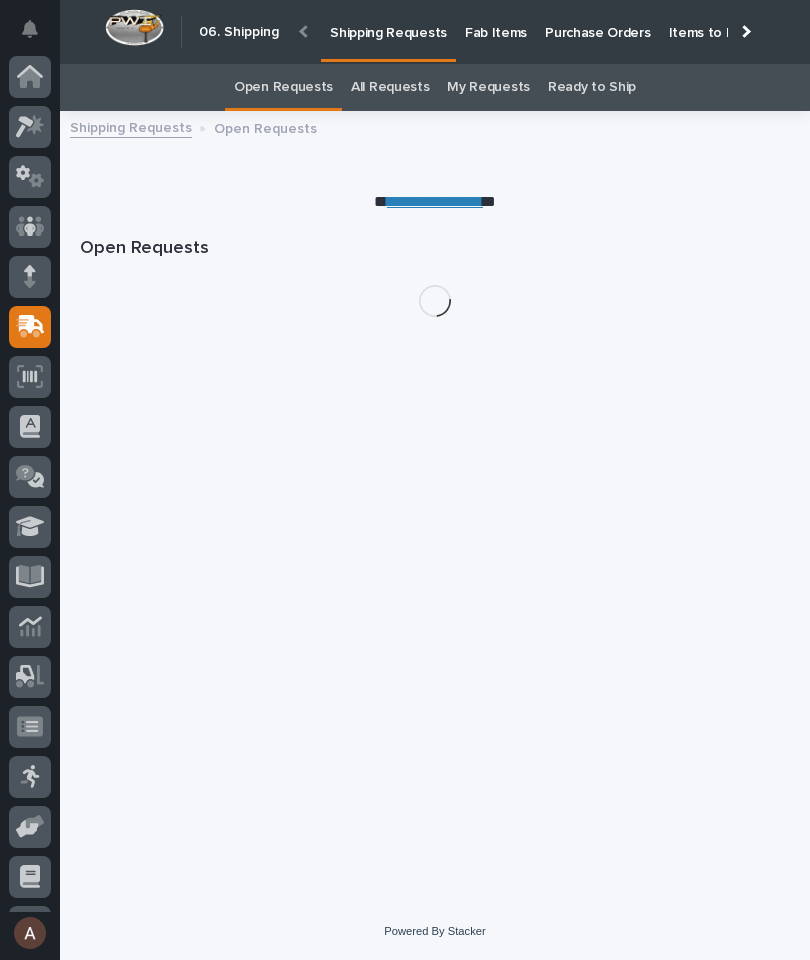 scroll, scrollTop: 94, scrollLeft: 0, axis: vertical 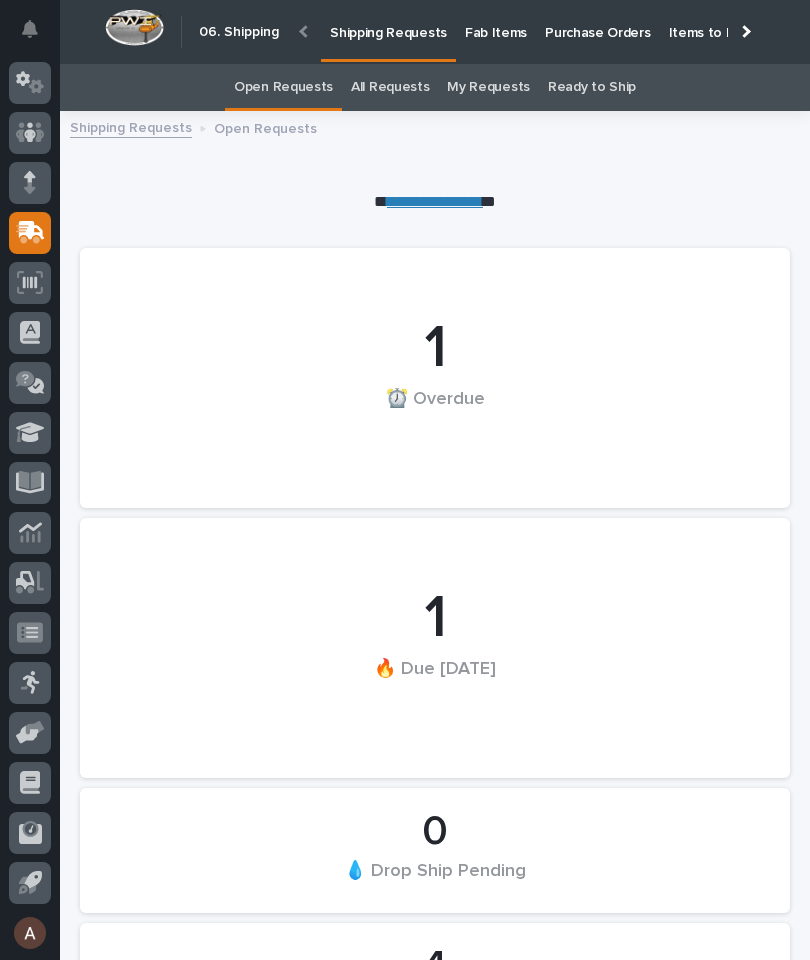 click at bounding box center (744, 31) 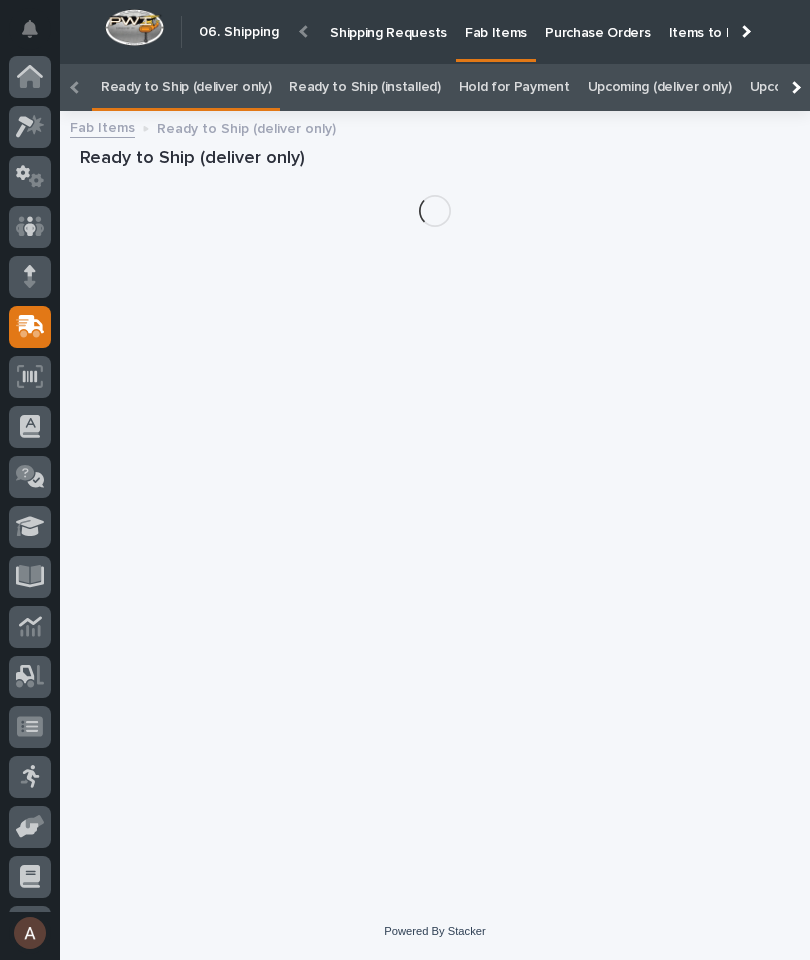 scroll, scrollTop: 22, scrollLeft: 0, axis: vertical 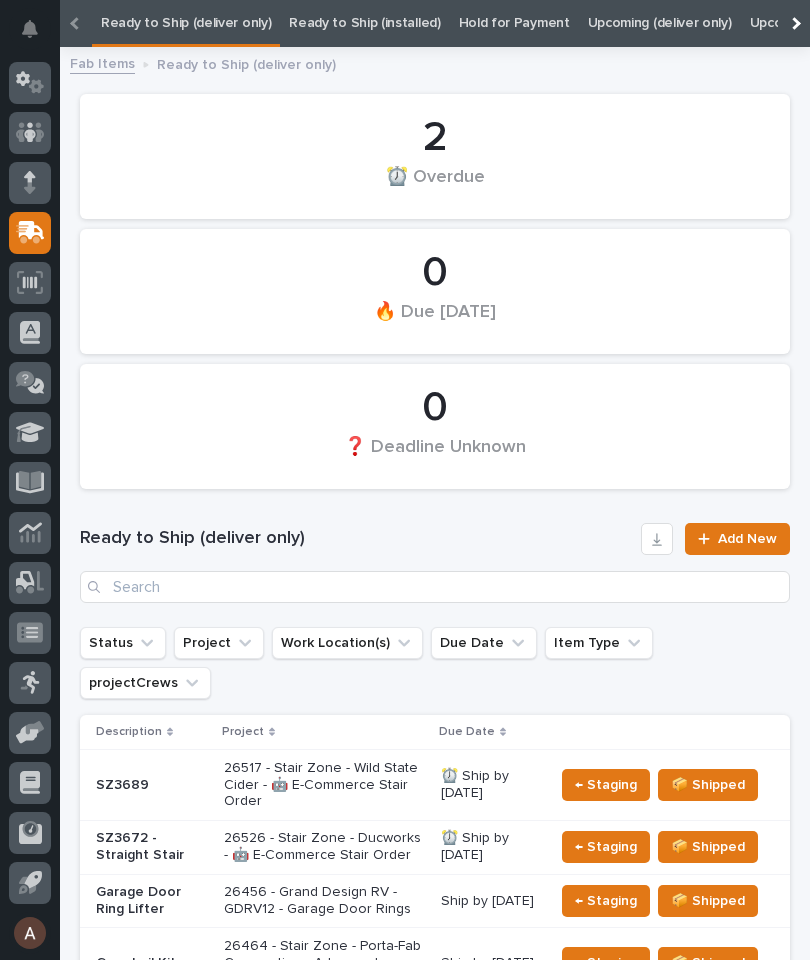 click at bounding box center (794, 23) 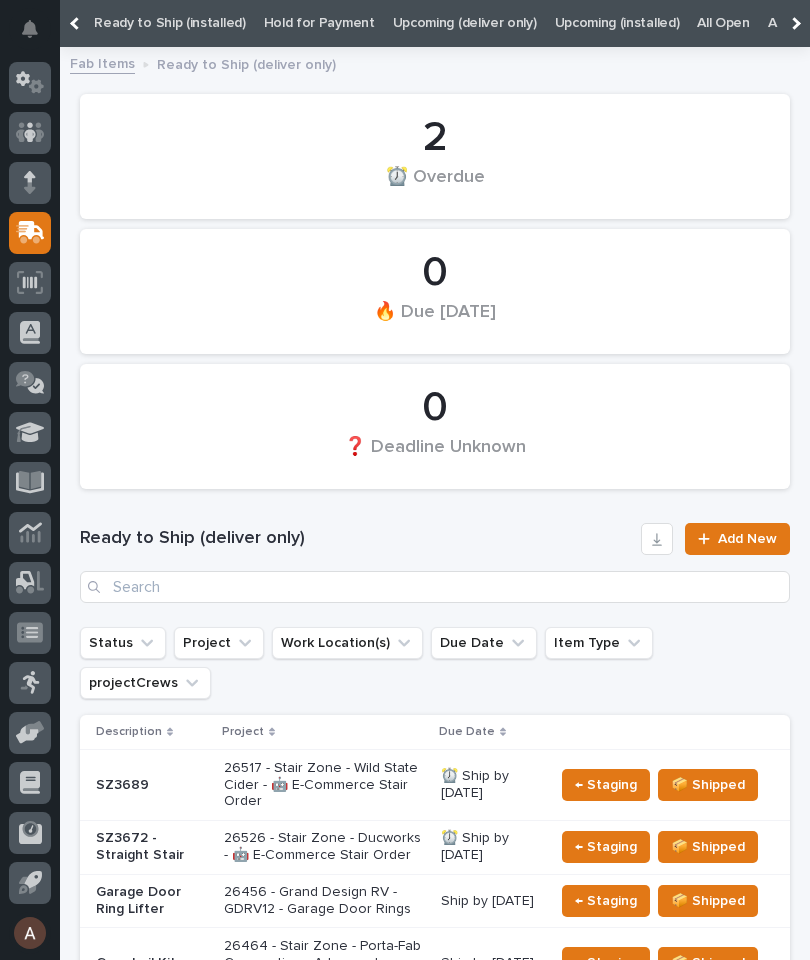 scroll, scrollTop: 0, scrollLeft: 202, axis: horizontal 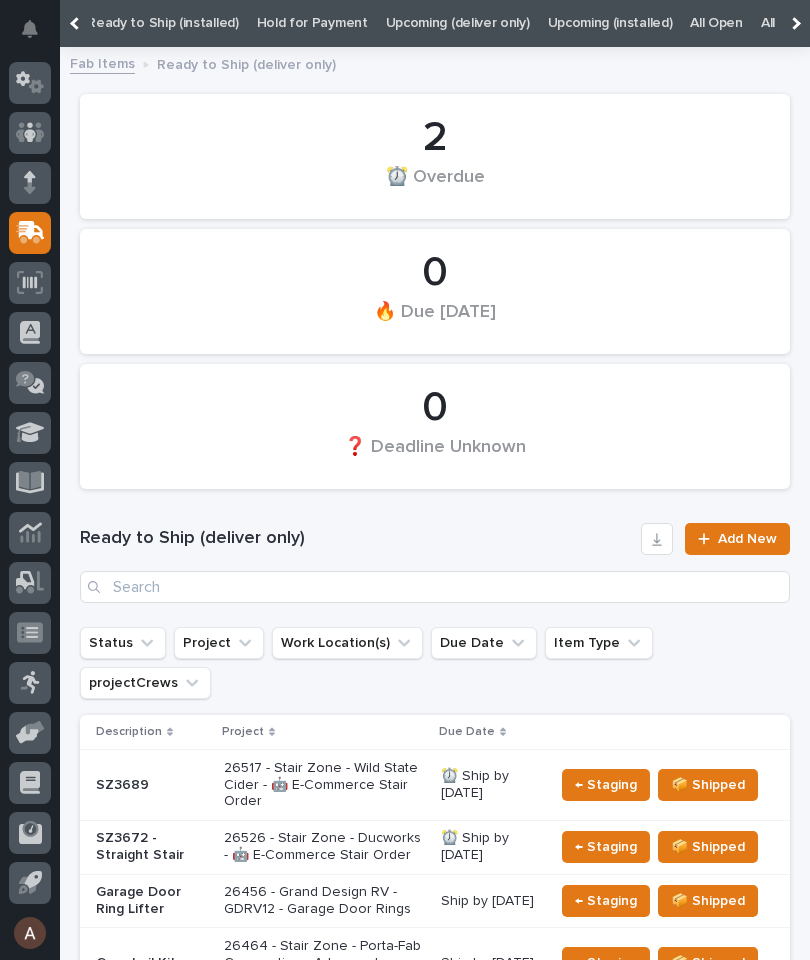 click on "All" at bounding box center [768, 23] 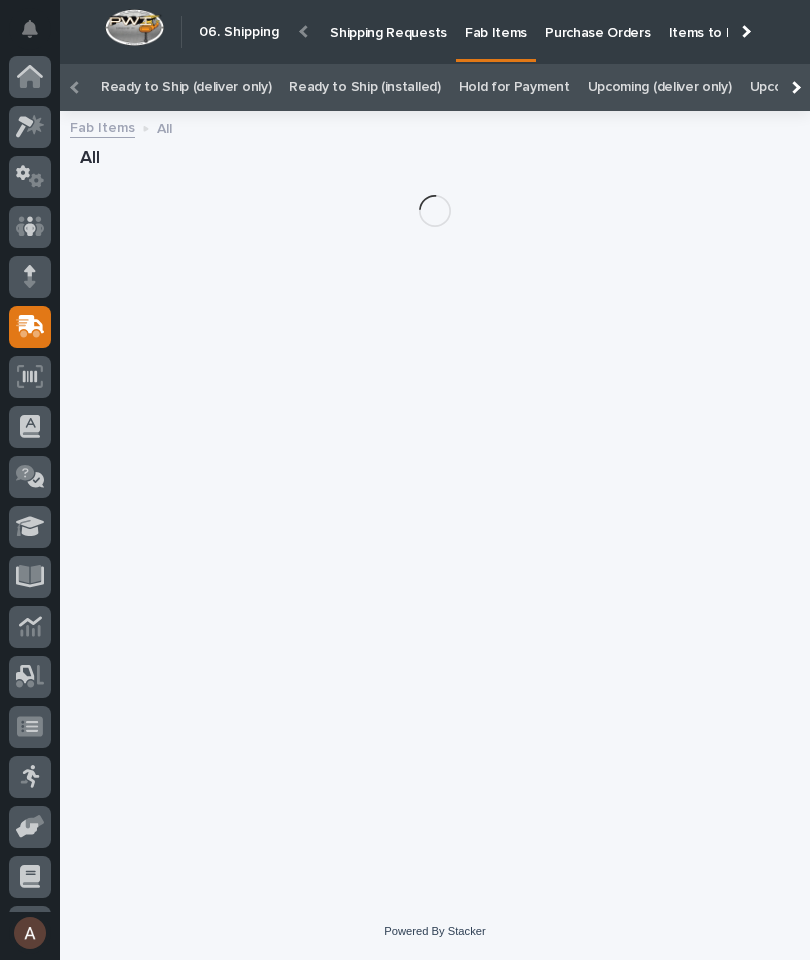 scroll, scrollTop: 94, scrollLeft: 0, axis: vertical 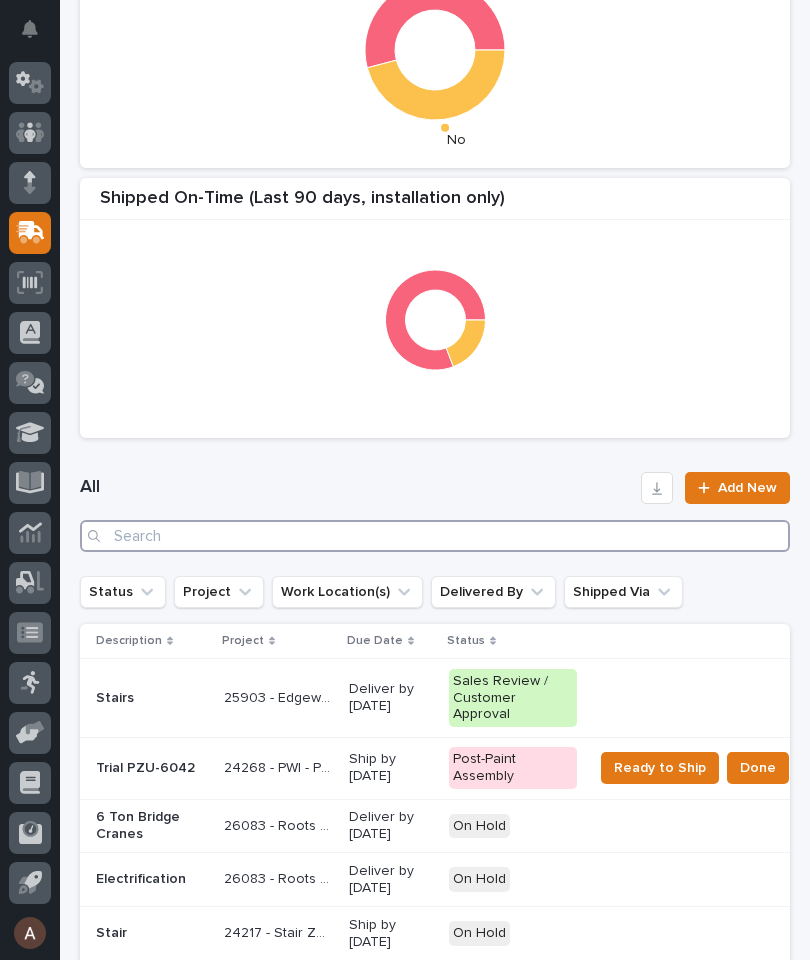 click at bounding box center (435, 536) 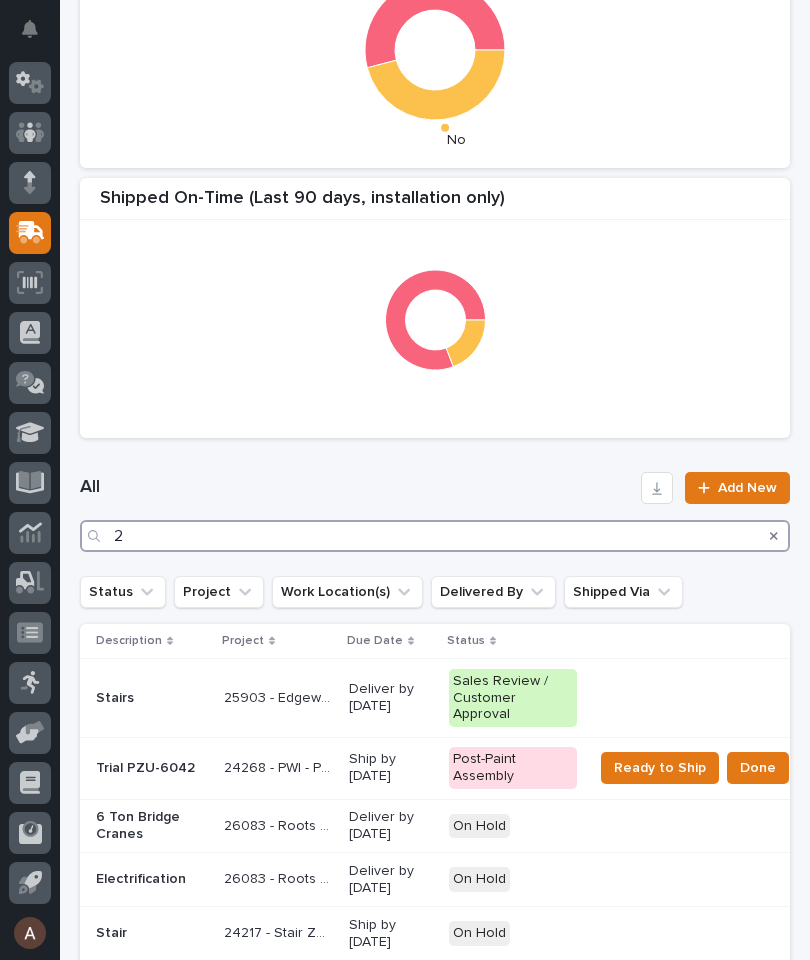 scroll, scrollTop: 0, scrollLeft: 0, axis: both 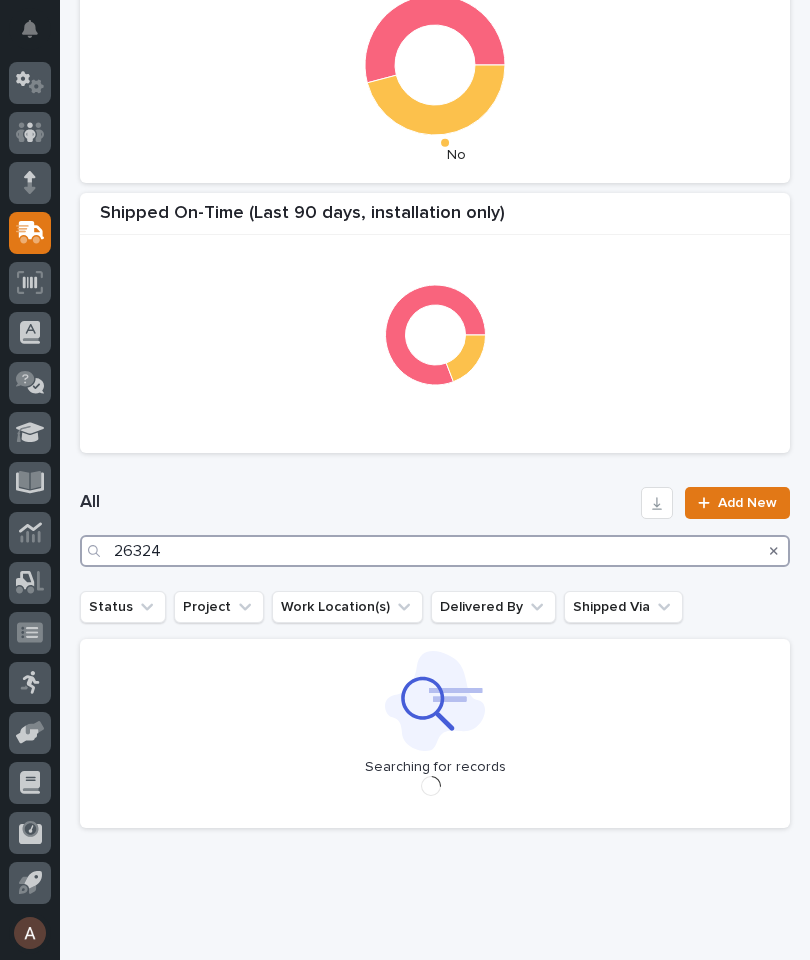 type on "26324" 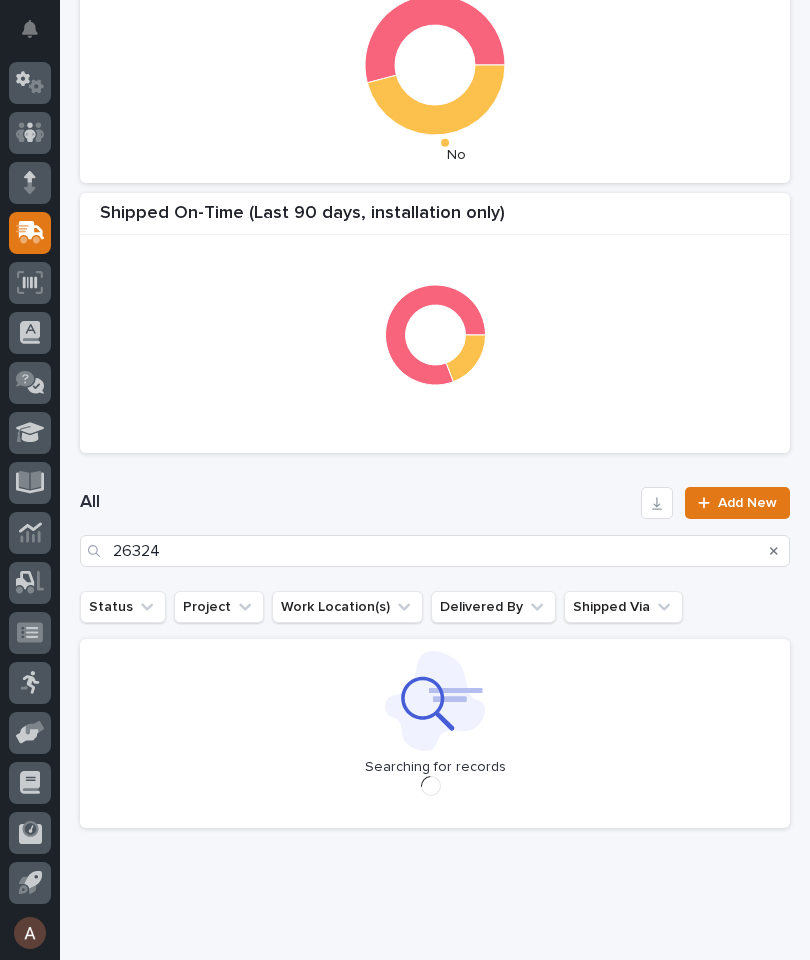 click on "All 26324 Add New" at bounding box center (435, 527) 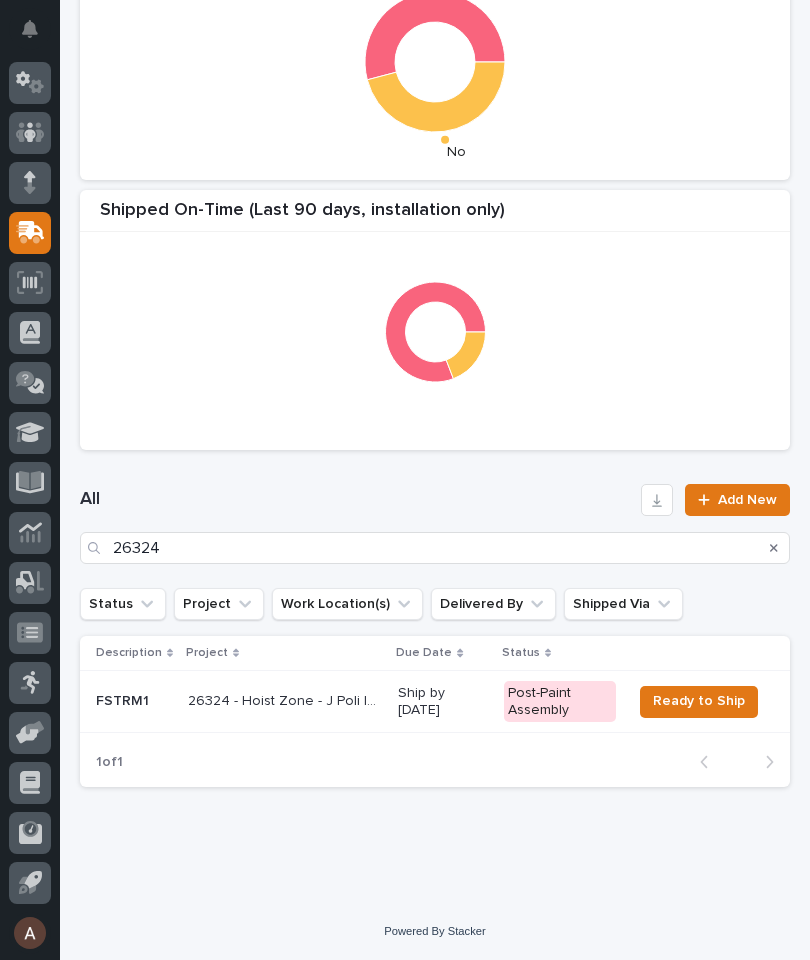 scroll, scrollTop: 505, scrollLeft: 0, axis: vertical 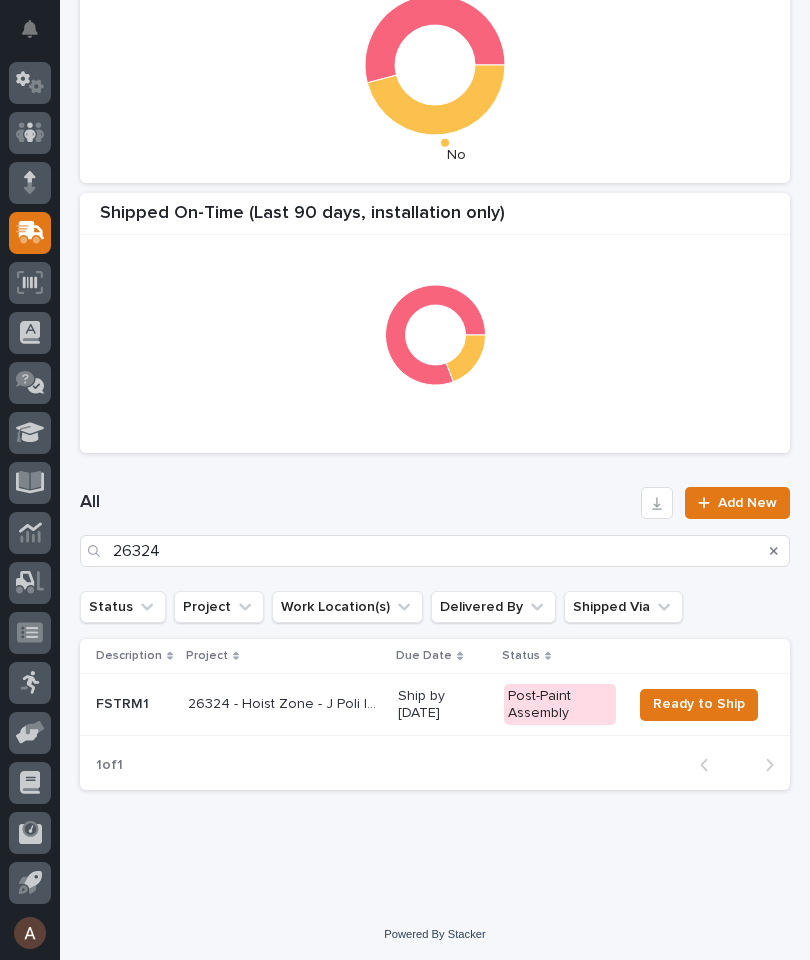 click on "FSTRM1" at bounding box center (134, 704) 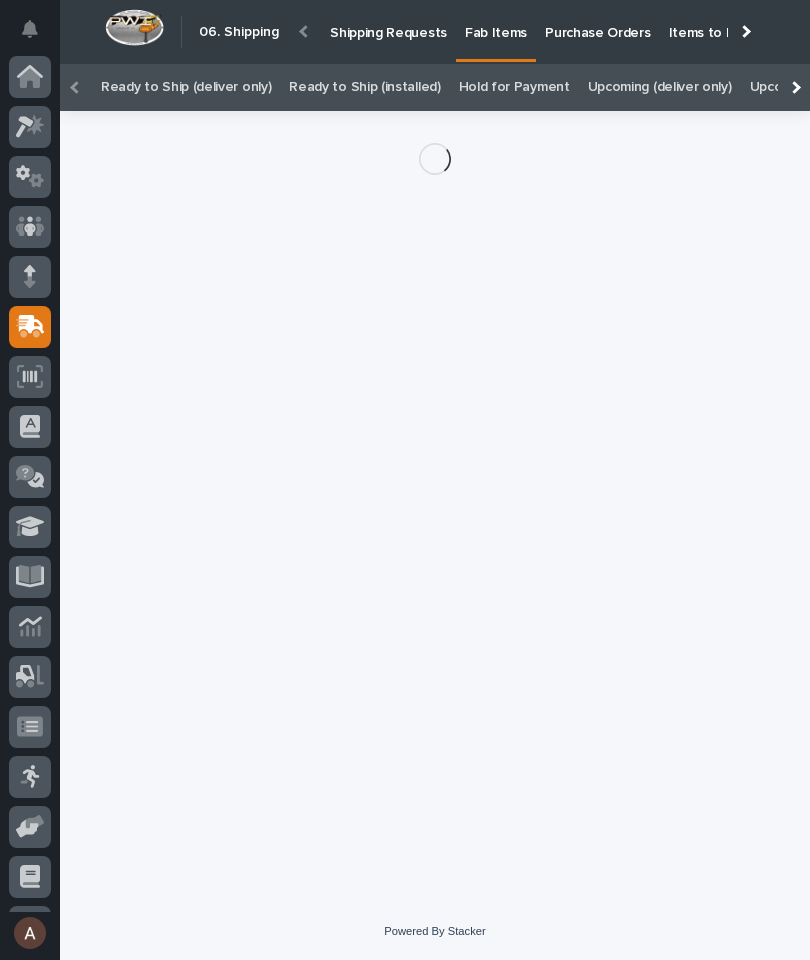 scroll, scrollTop: 0, scrollLeft: -72, axis: horizontal 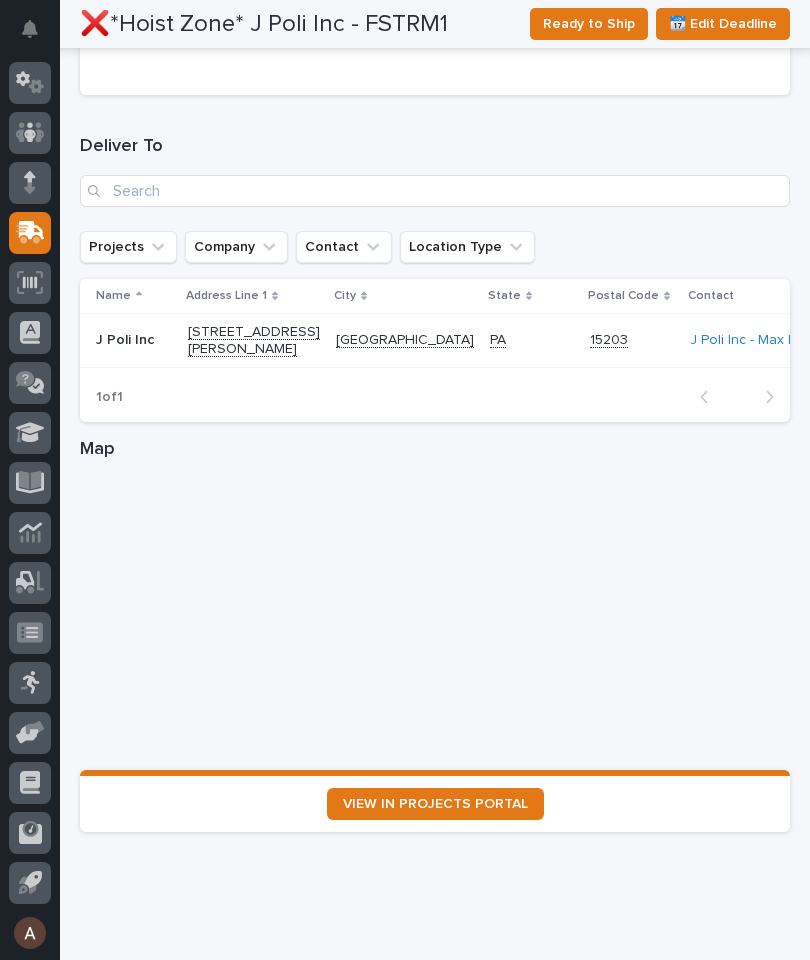 click on "VIEW IN PROJECTS PORTAL" at bounding box center [435, 804] 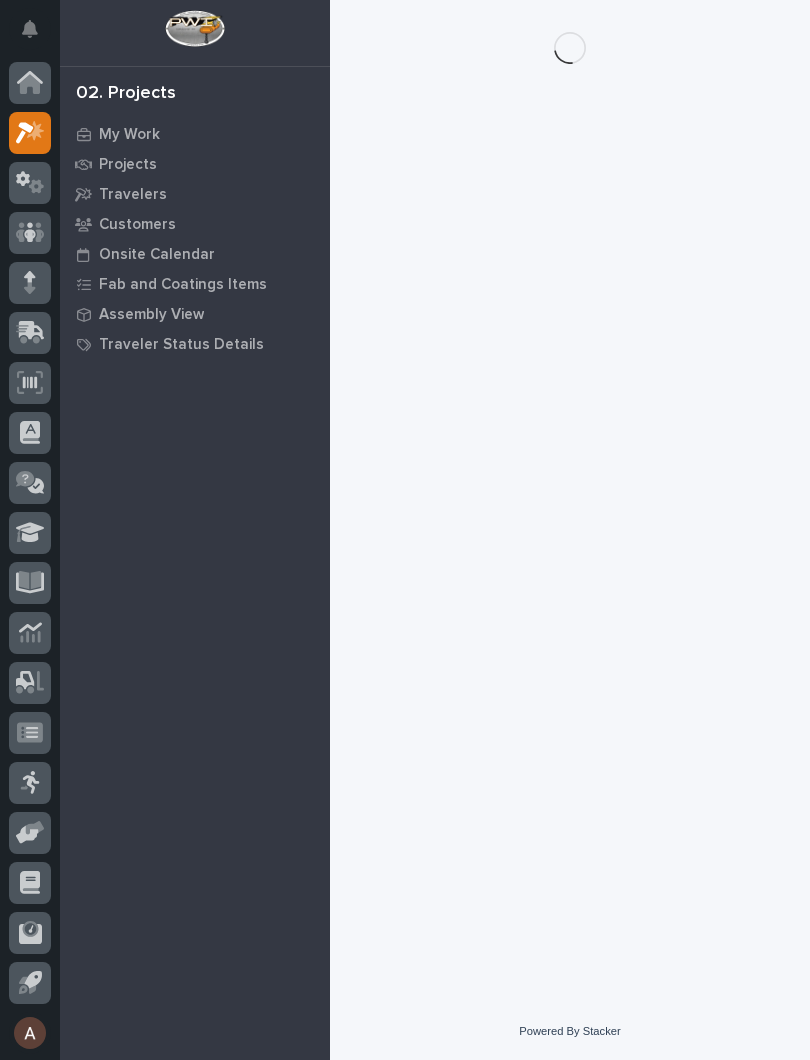 scroll, scrollTop: 0, scrollLeft: 0, axis: both 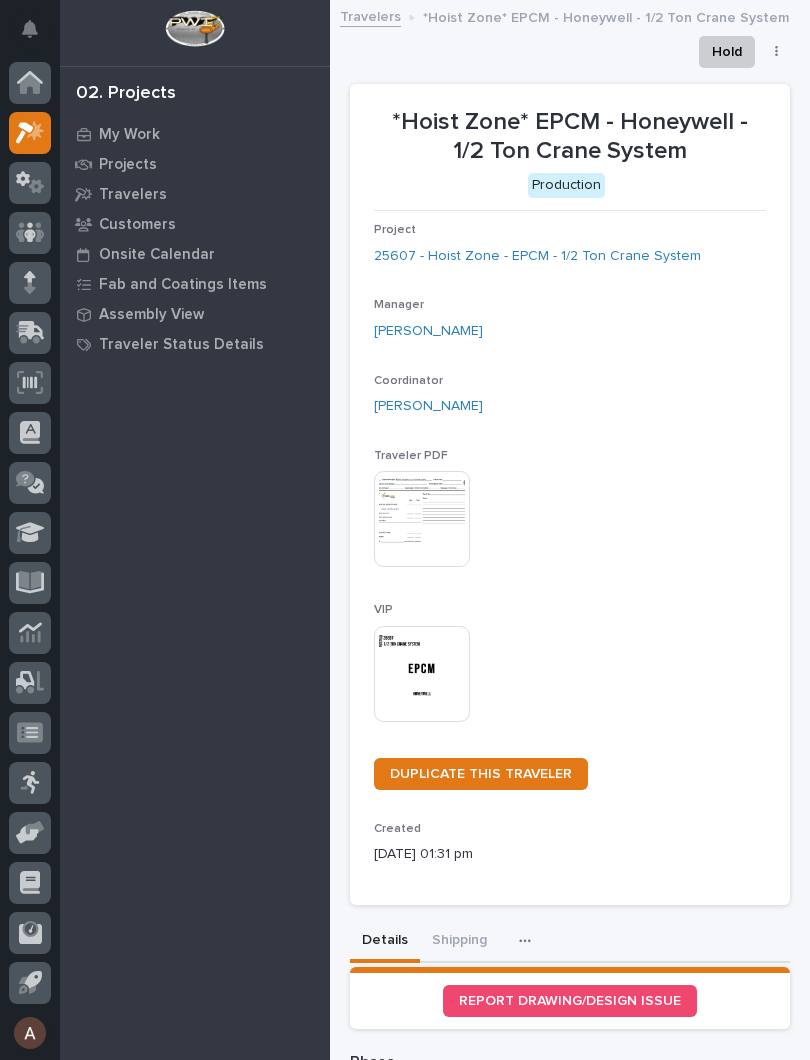 click at bounding box center (422, 674) 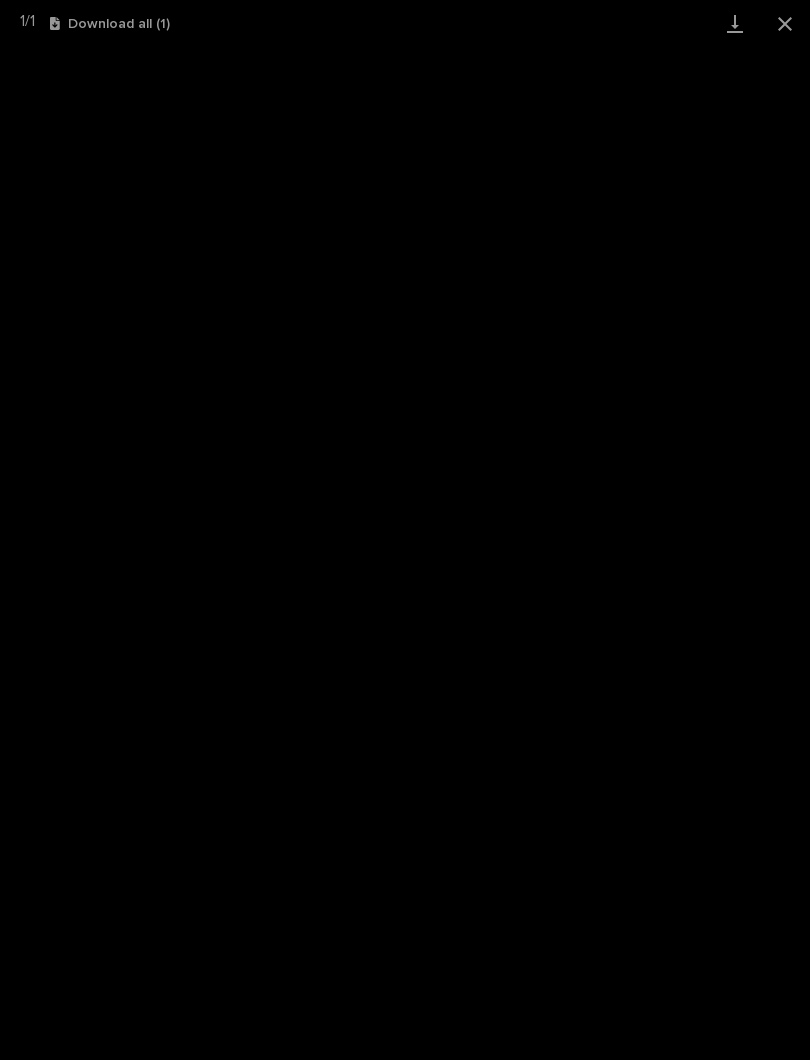 click at bounding box center [735, 23] 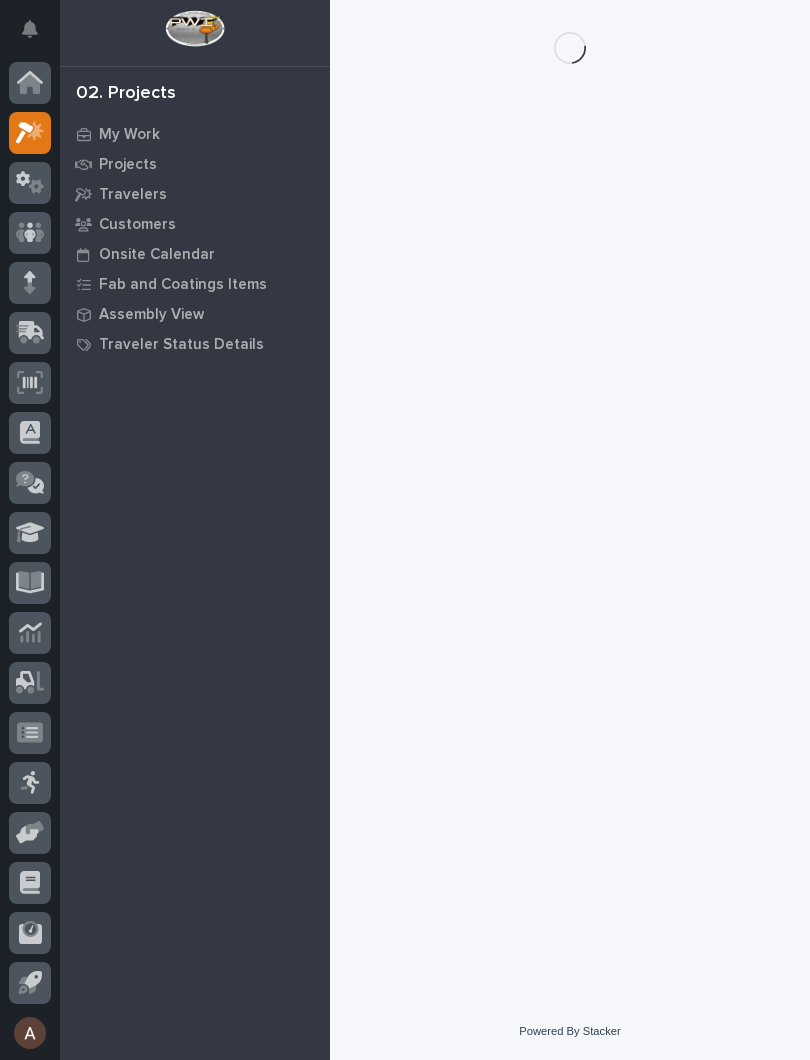 scroll, scrollTop: 0, scrollLeft: 0, axis: both 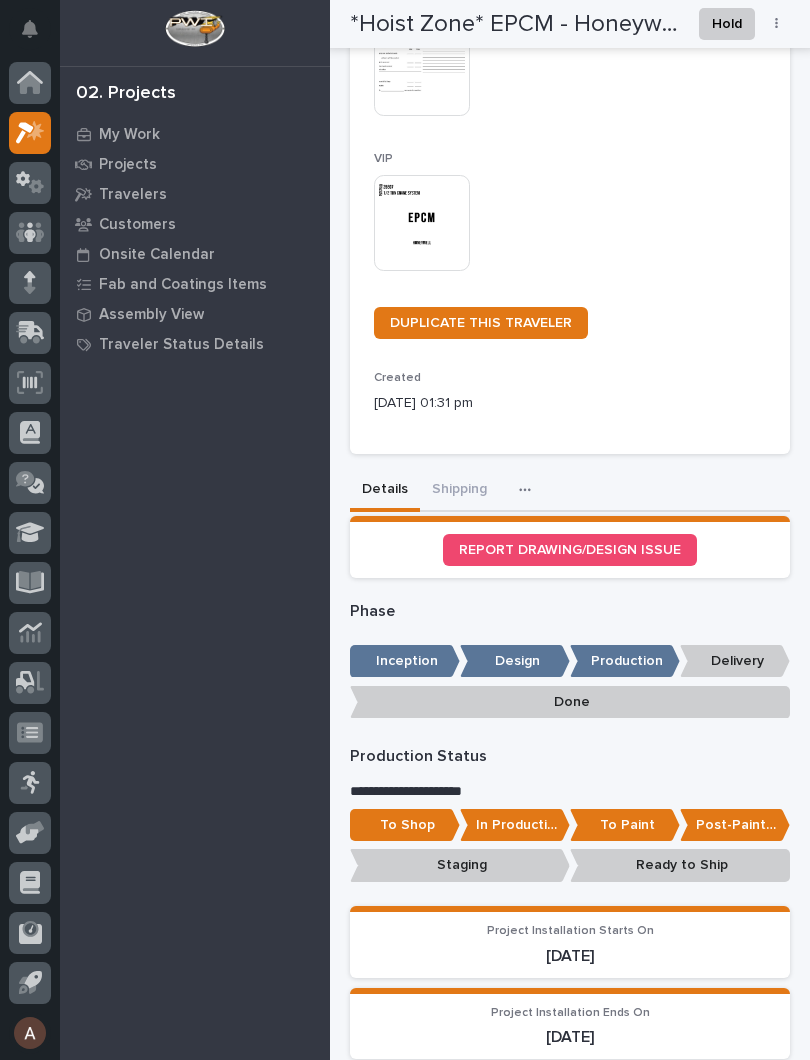 click on "Shipping" at bounding box center (459, 491) 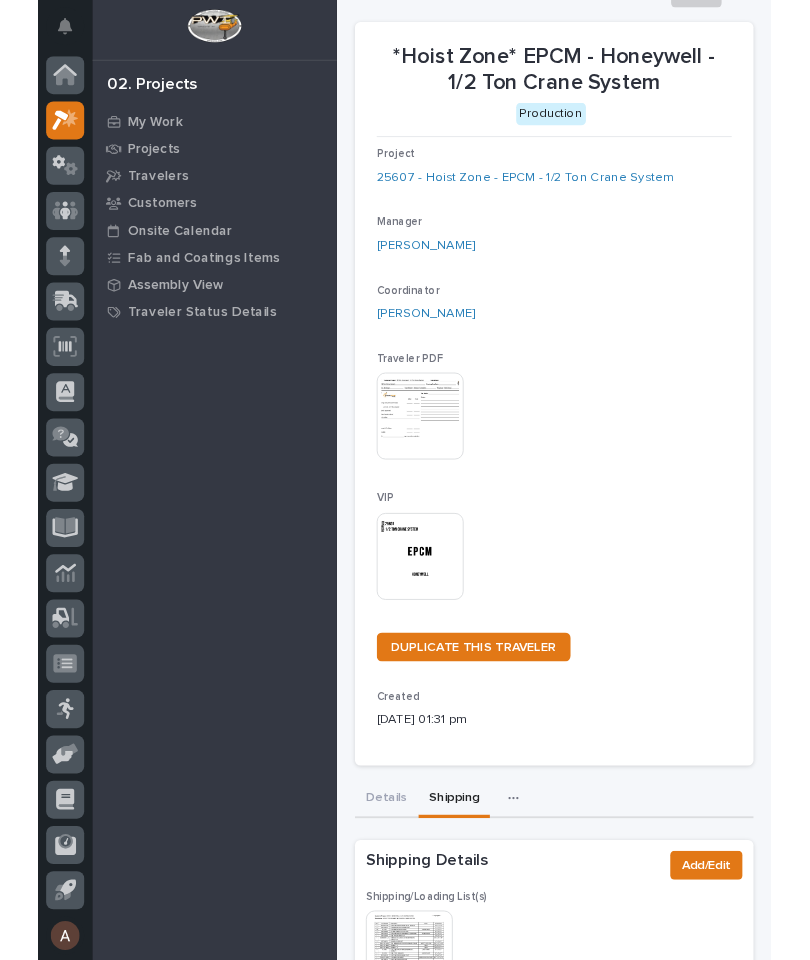 scroll, scrollTop: 61, scrollLeft: 0, axis: vertical 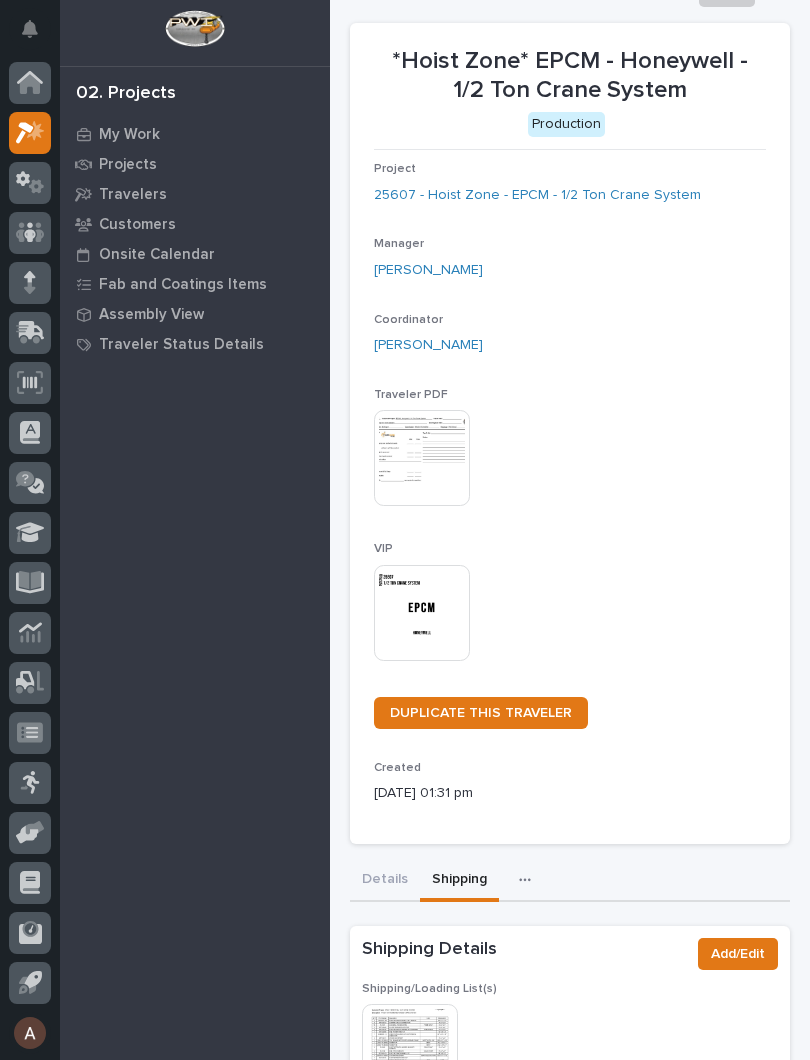 click at bounding box center (422, 458) 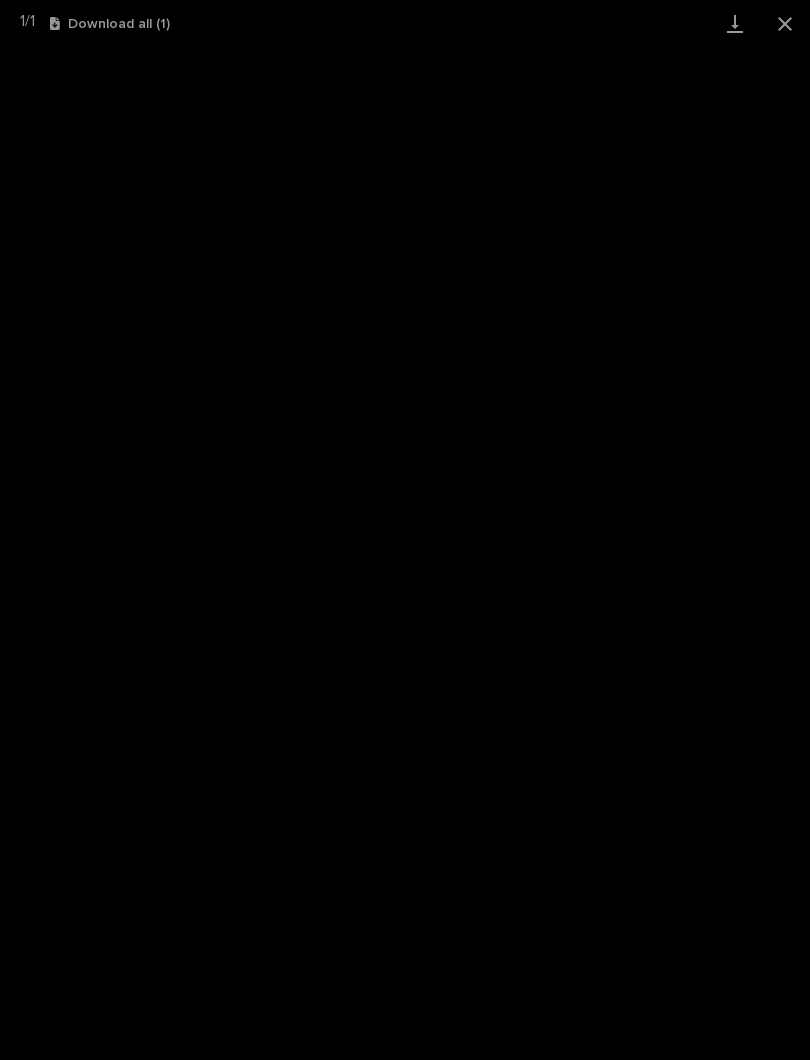 click at bounding box center [735, 23] 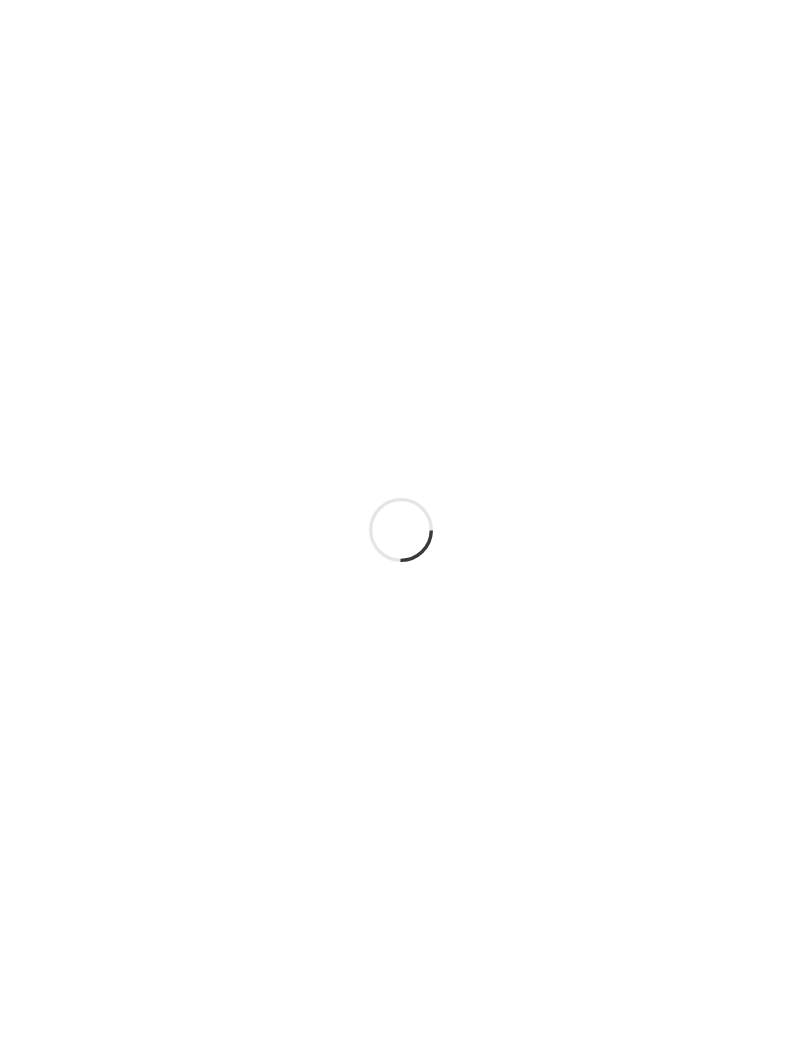 scroll, scrollTop: 0, scrollLeft: 0, axis: both 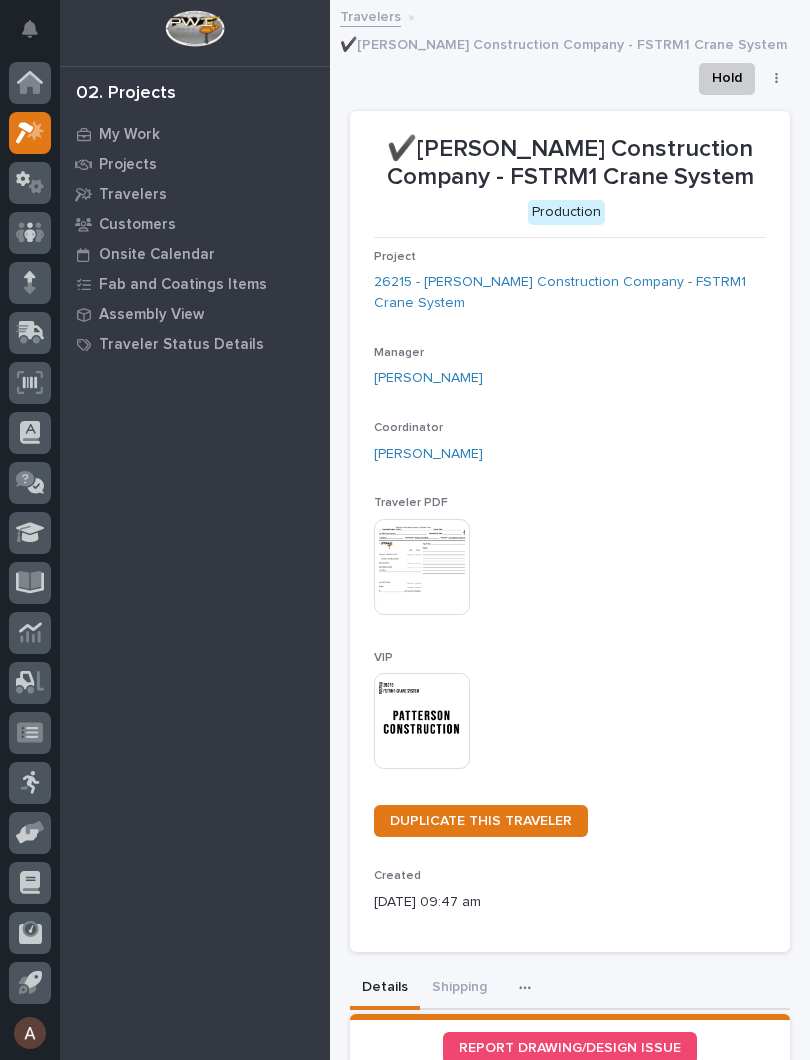 click at bounding box center [422, 721] 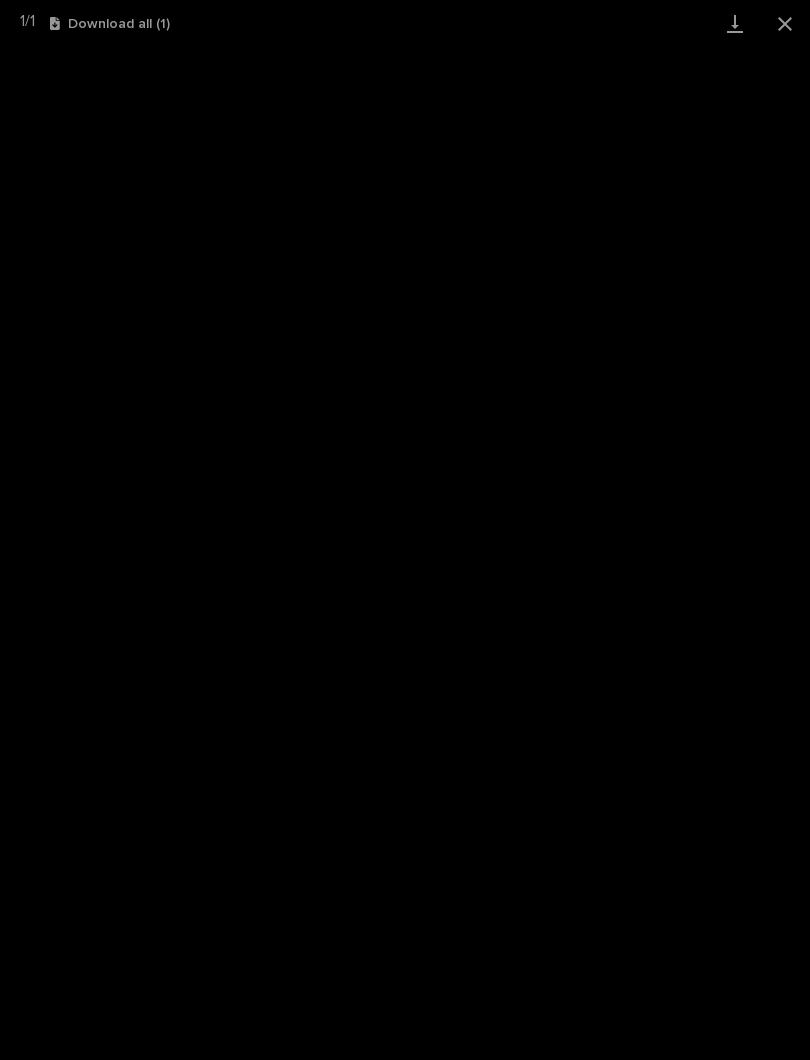 click at bounding box center (735, 23) 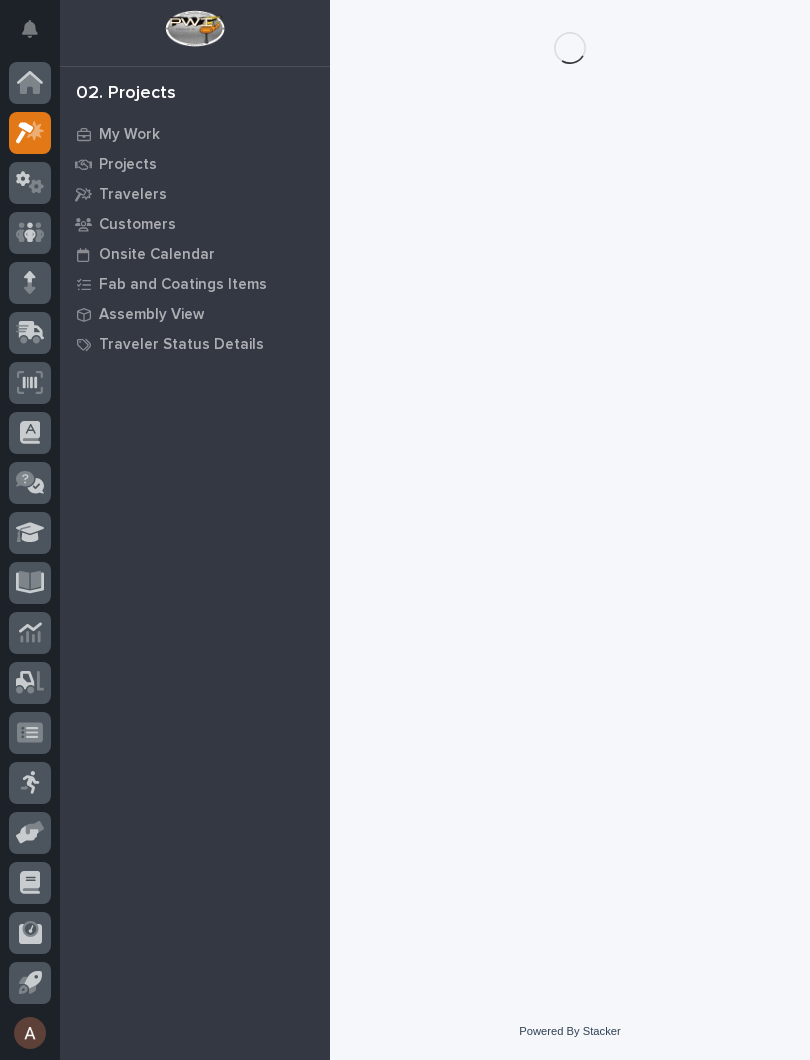 scroll, scrollTop: 0, scrollLeft: 0, axis: both 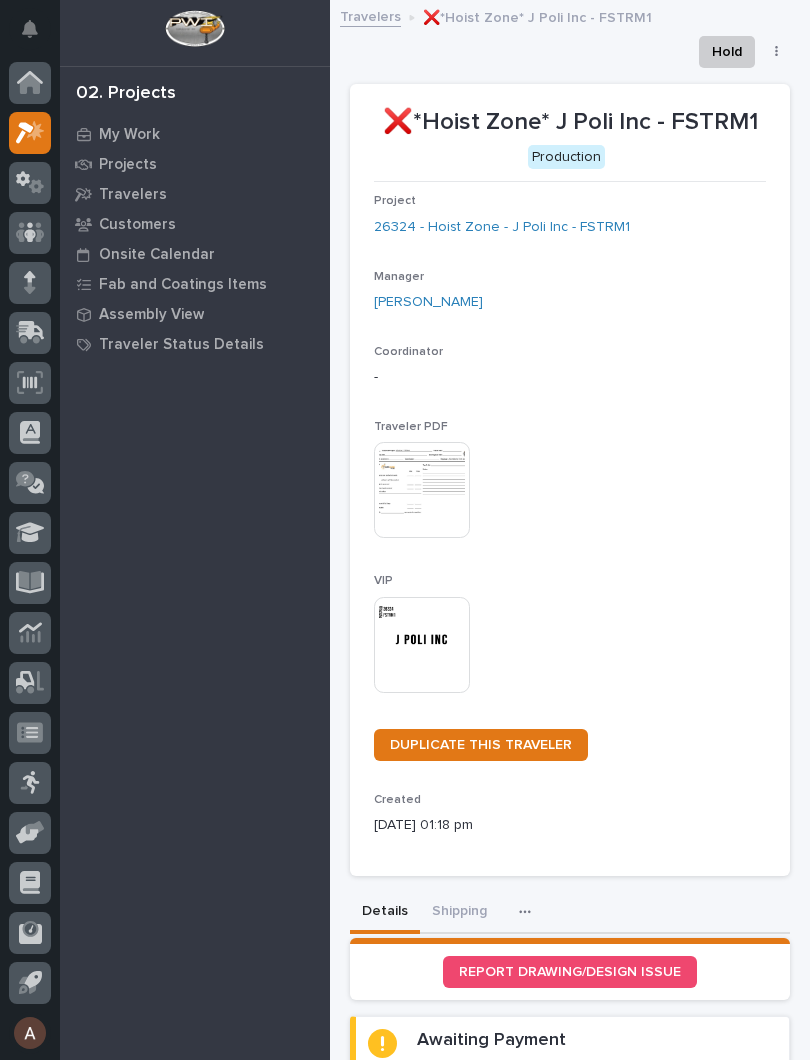 click at bounding box center (422, 645) 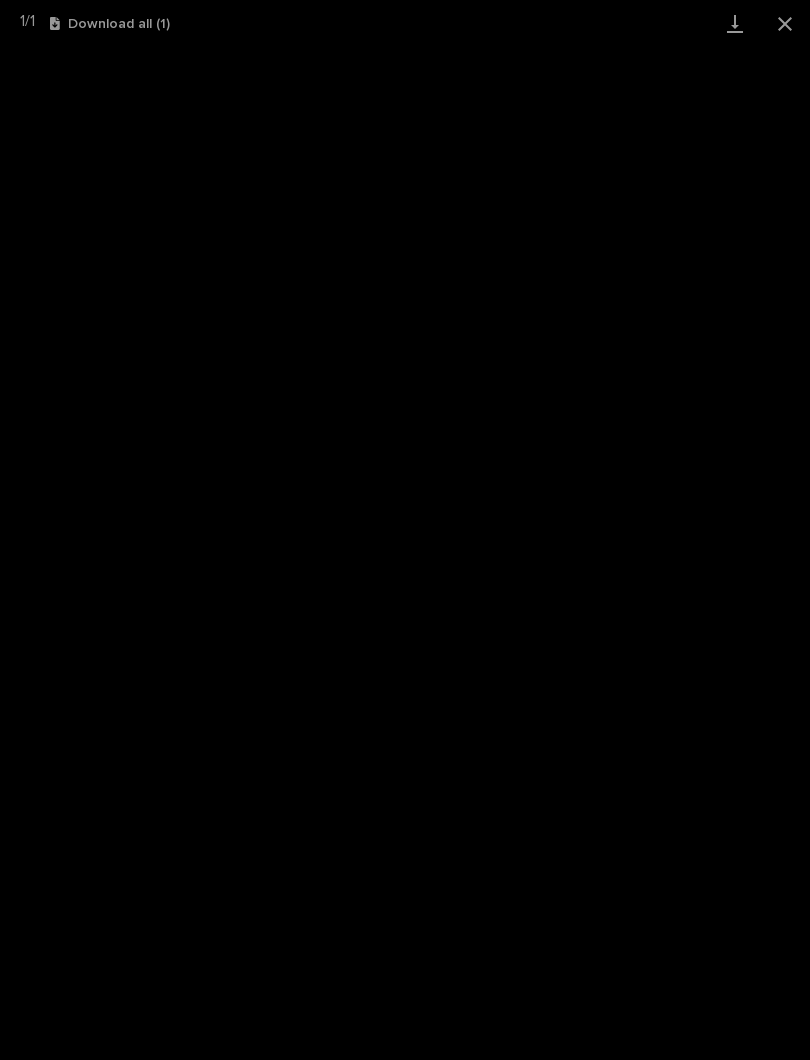 click at bounding box center (735, 23) 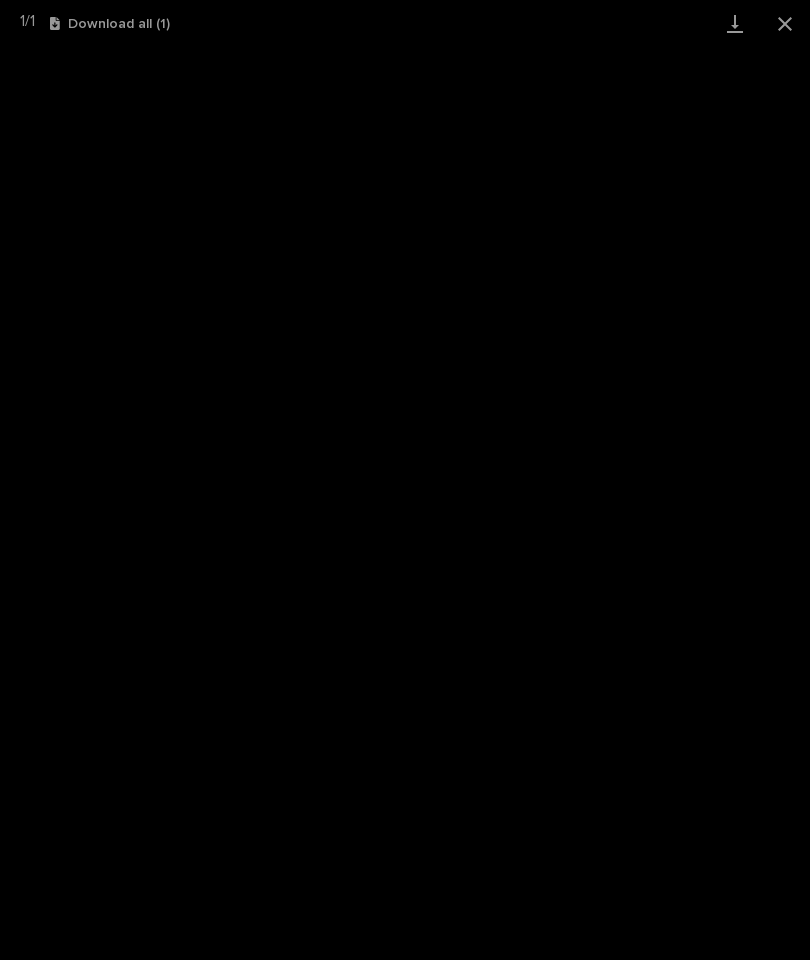 click at bounding box center [785, 23] 